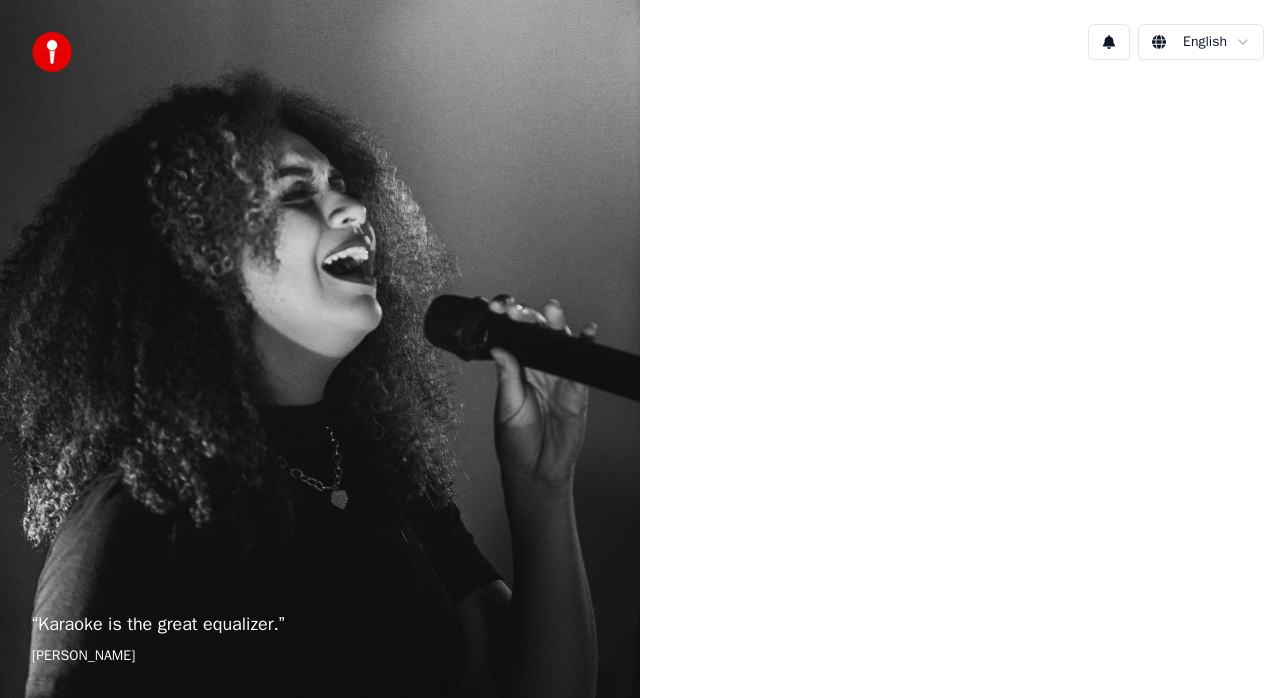 scroll, scrollTop: 0, scrollLeft: 0, axis: both 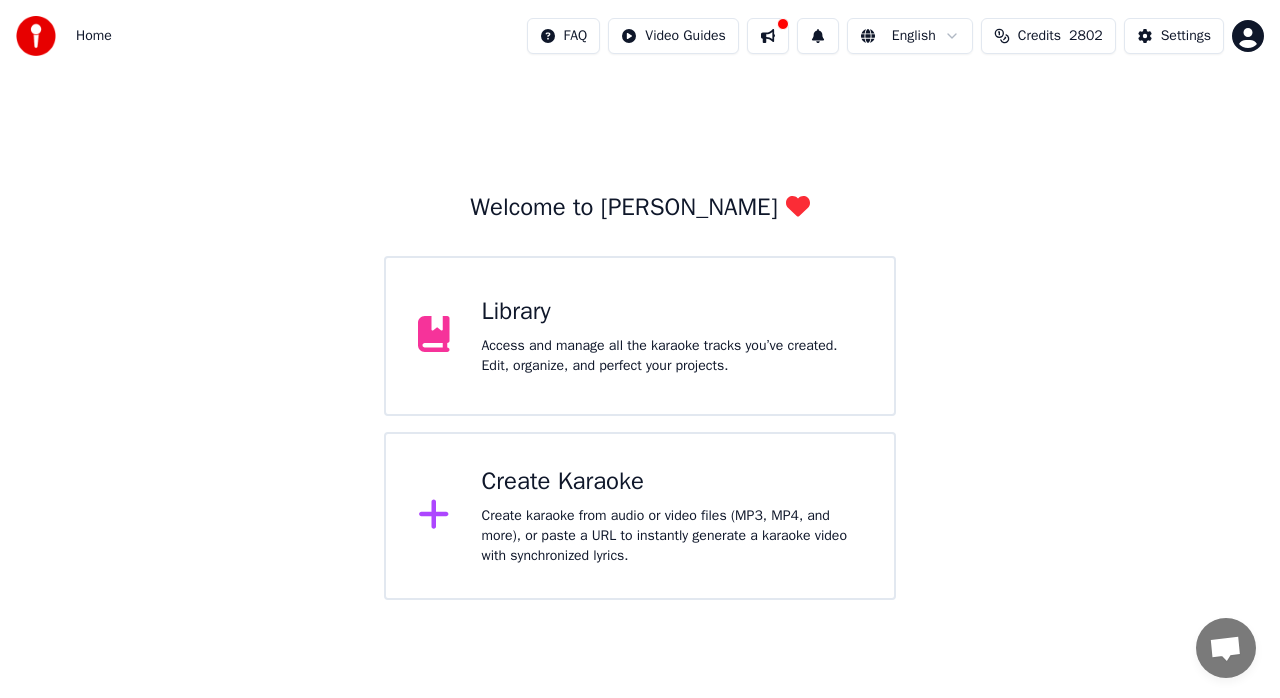 click at bounding box center (783, 24) 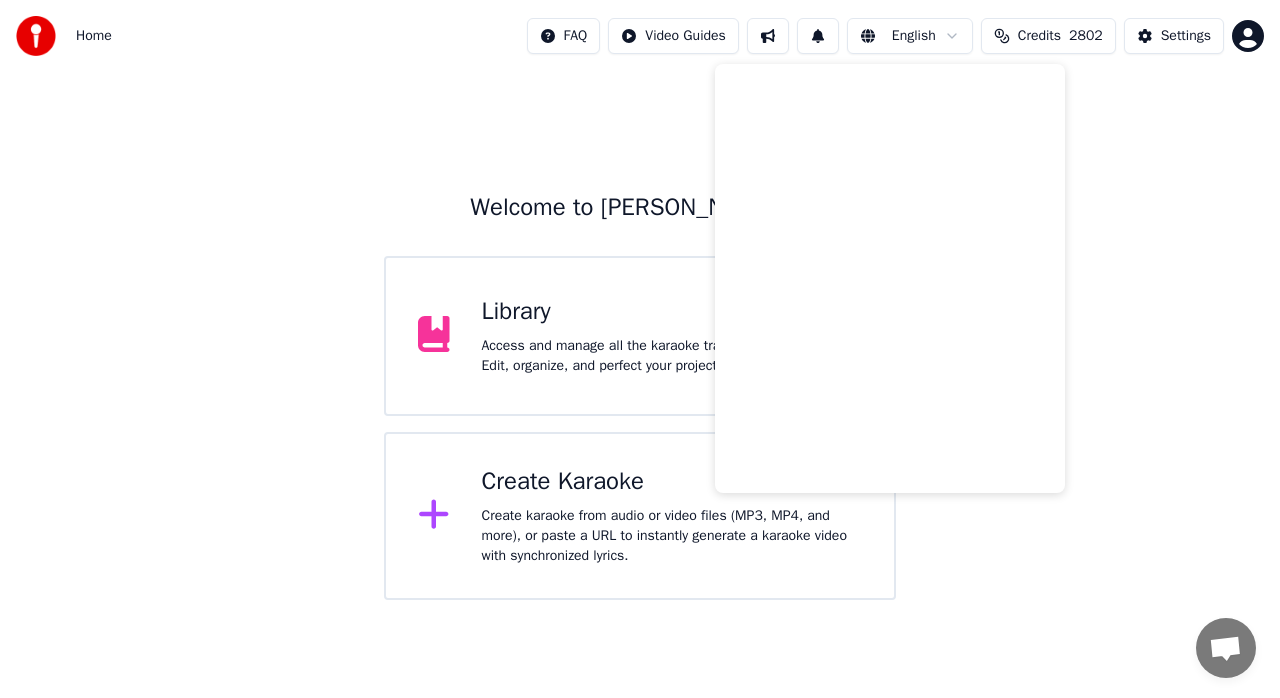 click on "Welcome to Youka Library Access and manage all the karaoke tracks you’ve created. Edit, organize, and perfect your projects. Create Karaoke Create karaoke from audio or video files (MP3, MP4, and more), or paste a URL to instantly generate a karaoke video with synchronized lyrics." at bounding box center [640, 336] 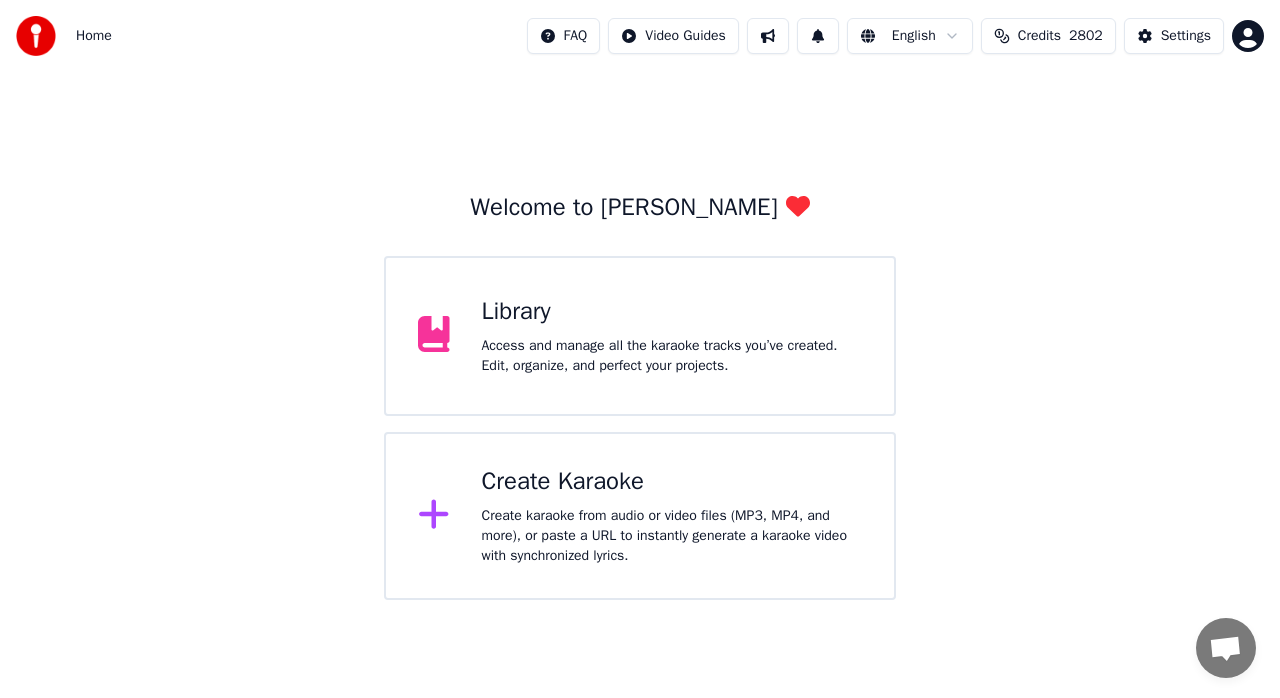 click on "Create karaoke from audio or video files (MP3, MP4, and more), or paste a URL to instantly generate a karaoke video with synchronized lyrics." at bounding box center [672, 536] 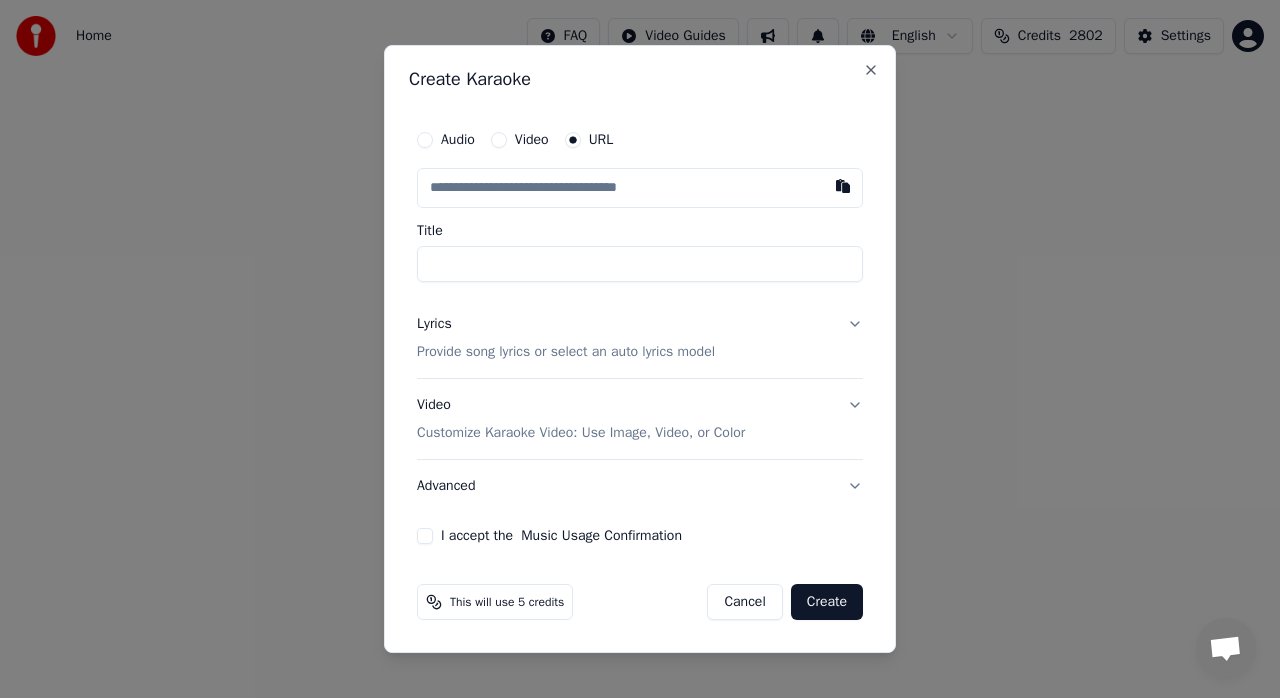 click on "Advanced" at bounding box center (640, 486) 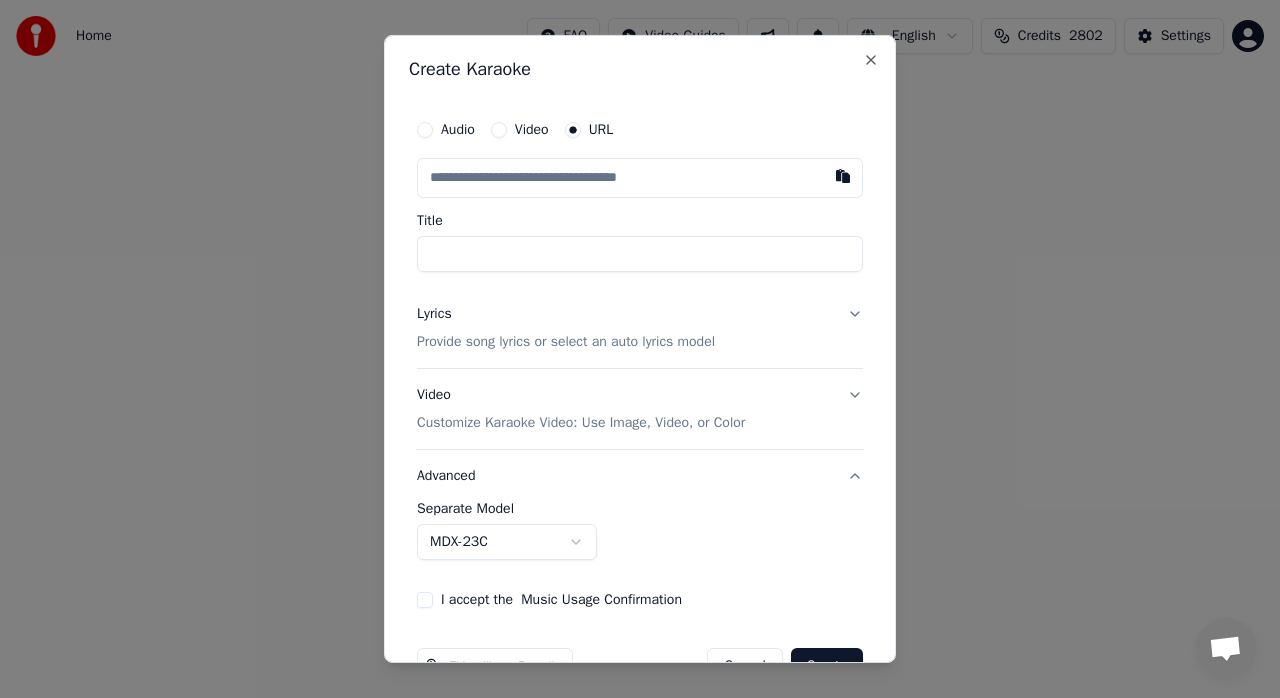 click on "**********" at bounding box center [640, 513] 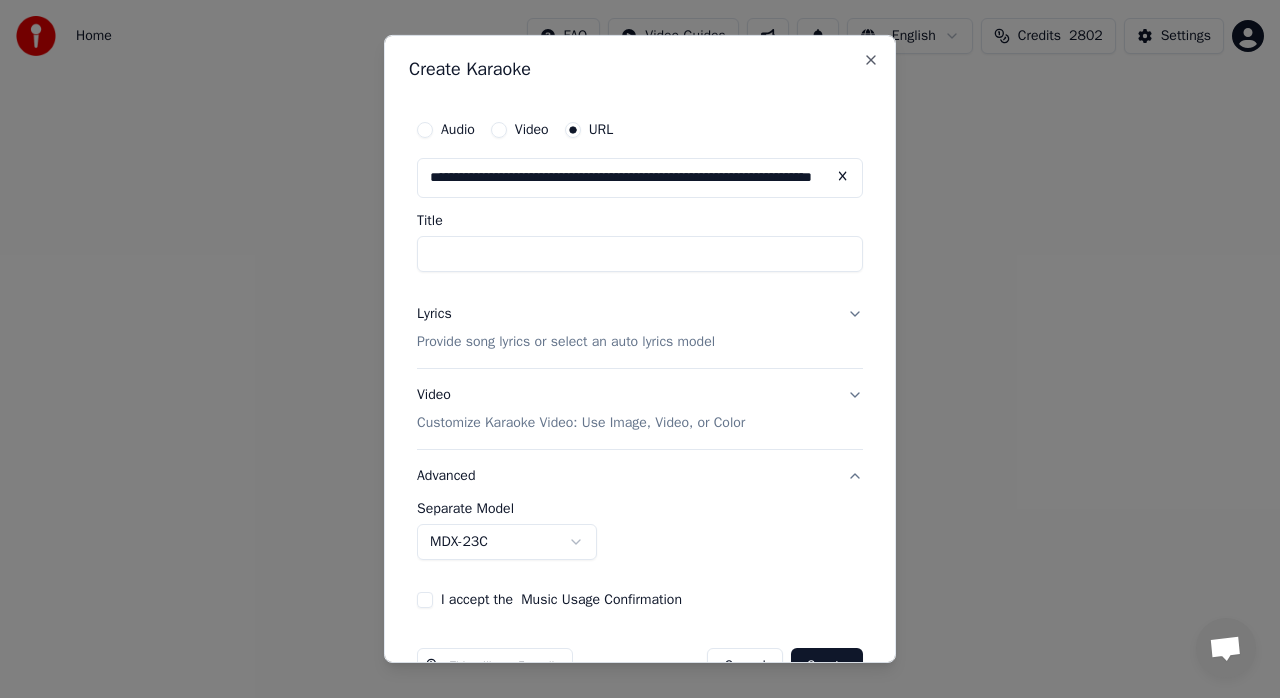 scroll, scrollTop: 0, scrollLeft: 126, axis: horizontal 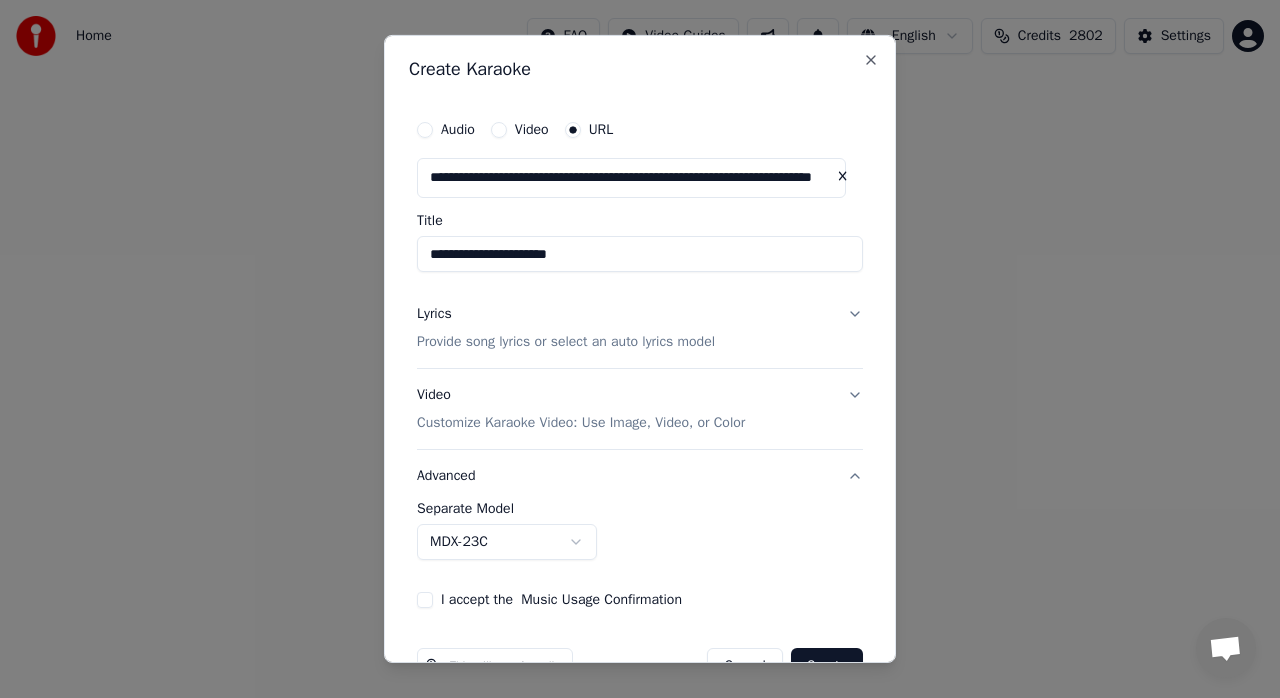 type on "**********" 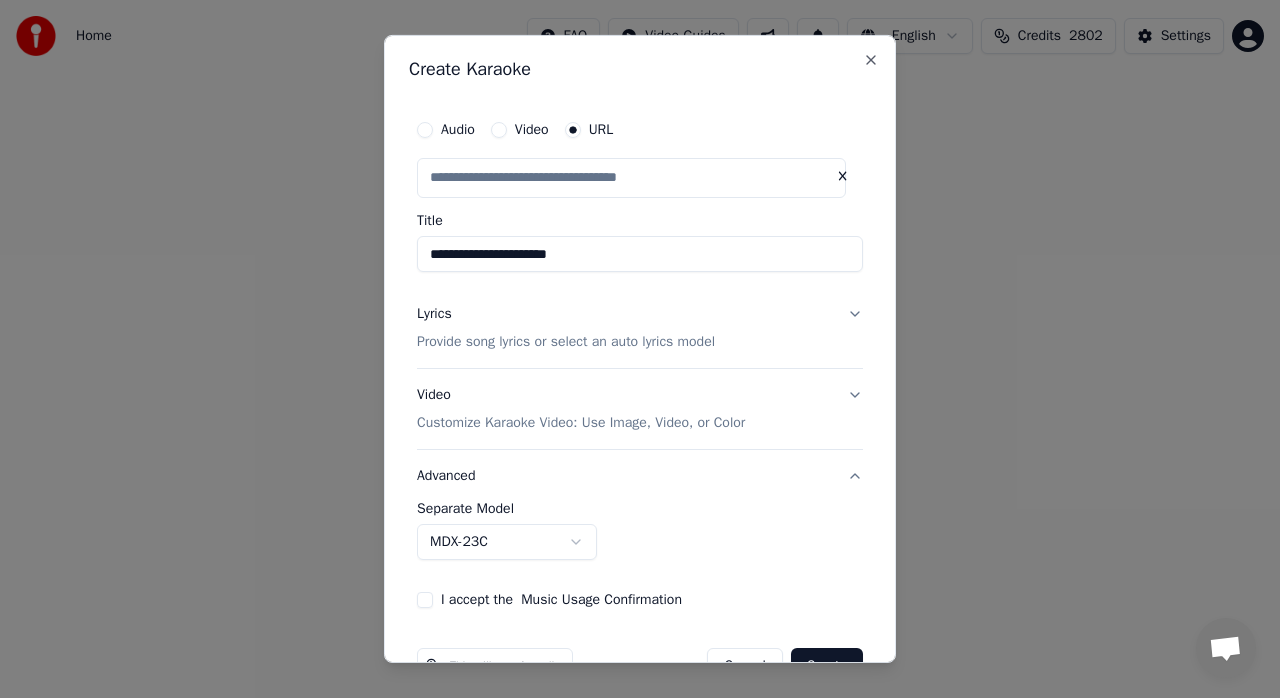 scroll, scrollTop: 0, scrollLeft: 0, axis: both 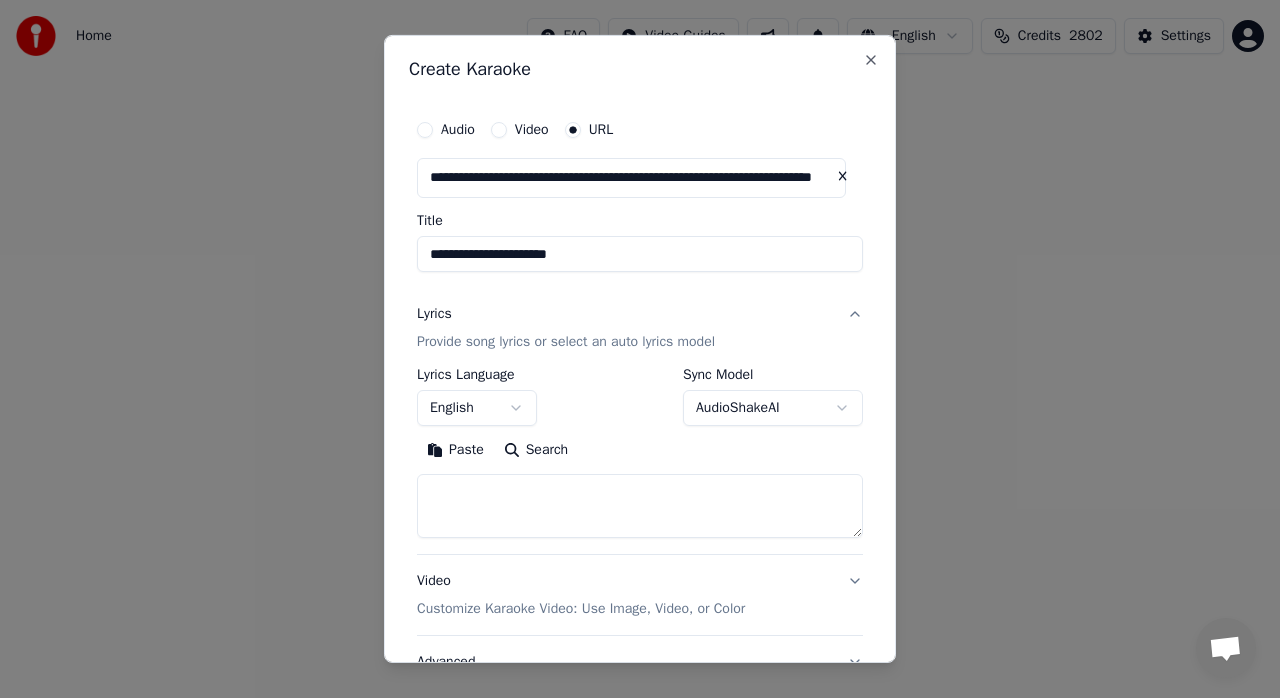 click on "Search" at bounding box center (536, 450) 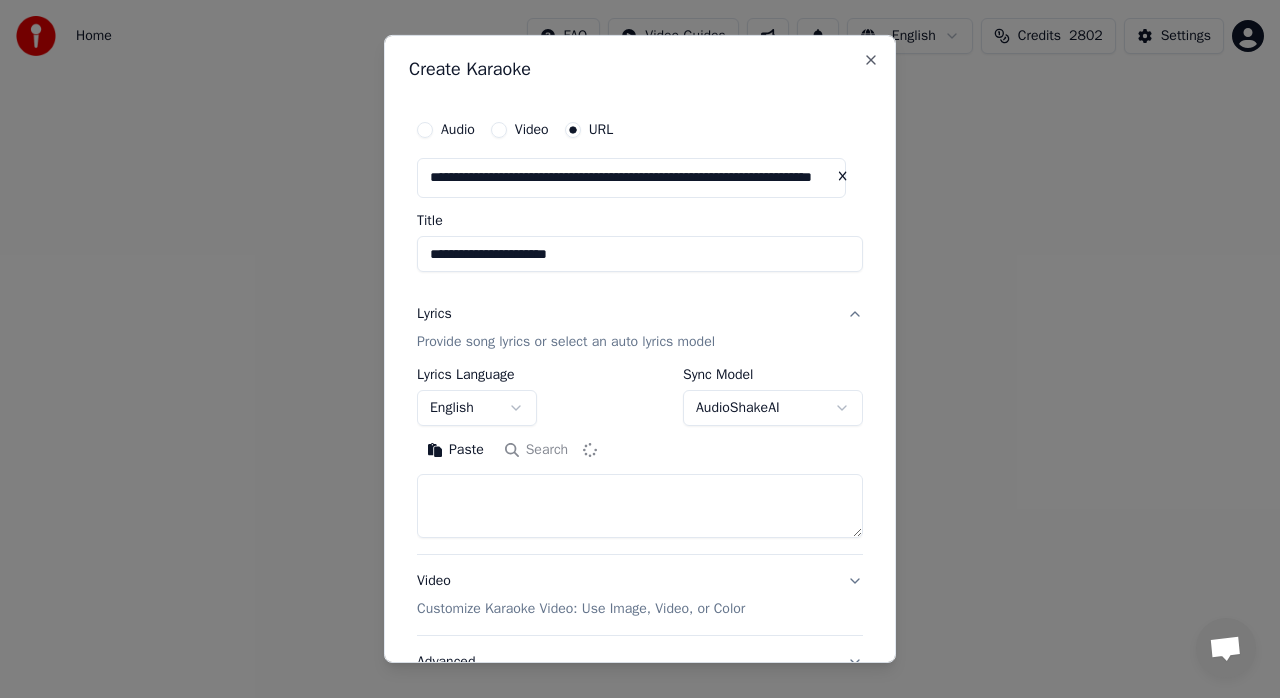 type on "**********" 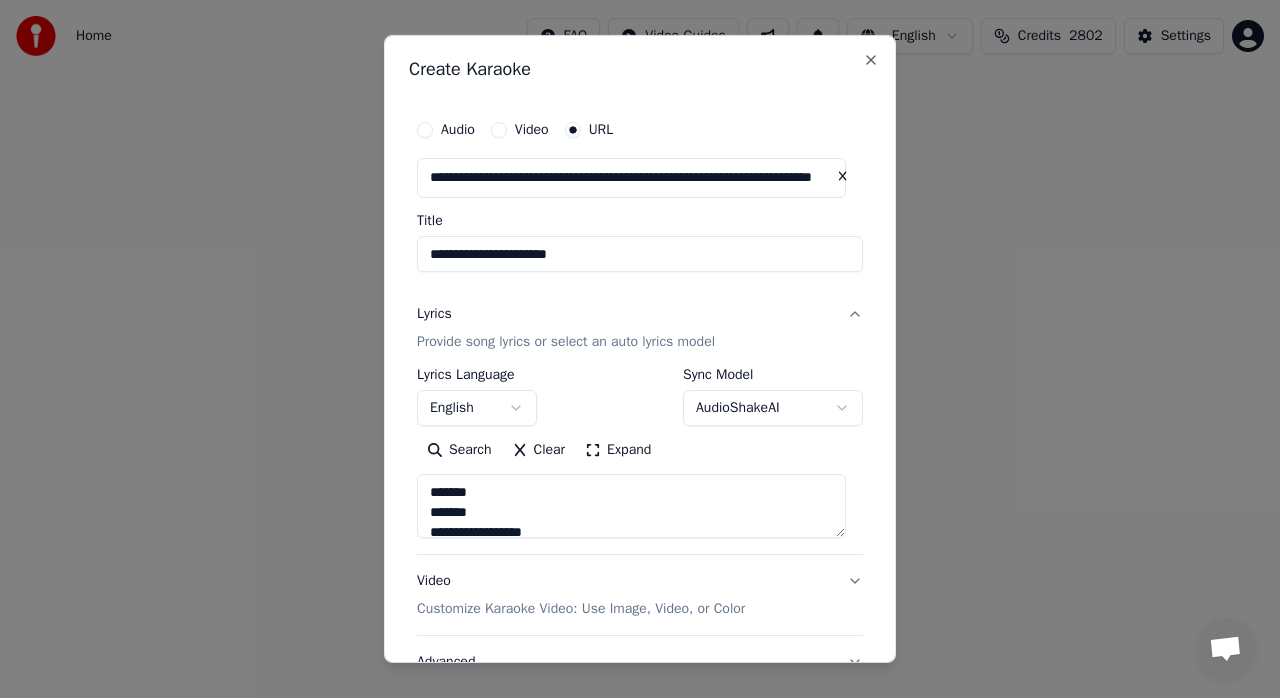 click on "**********" at bounding box center [640, 254] 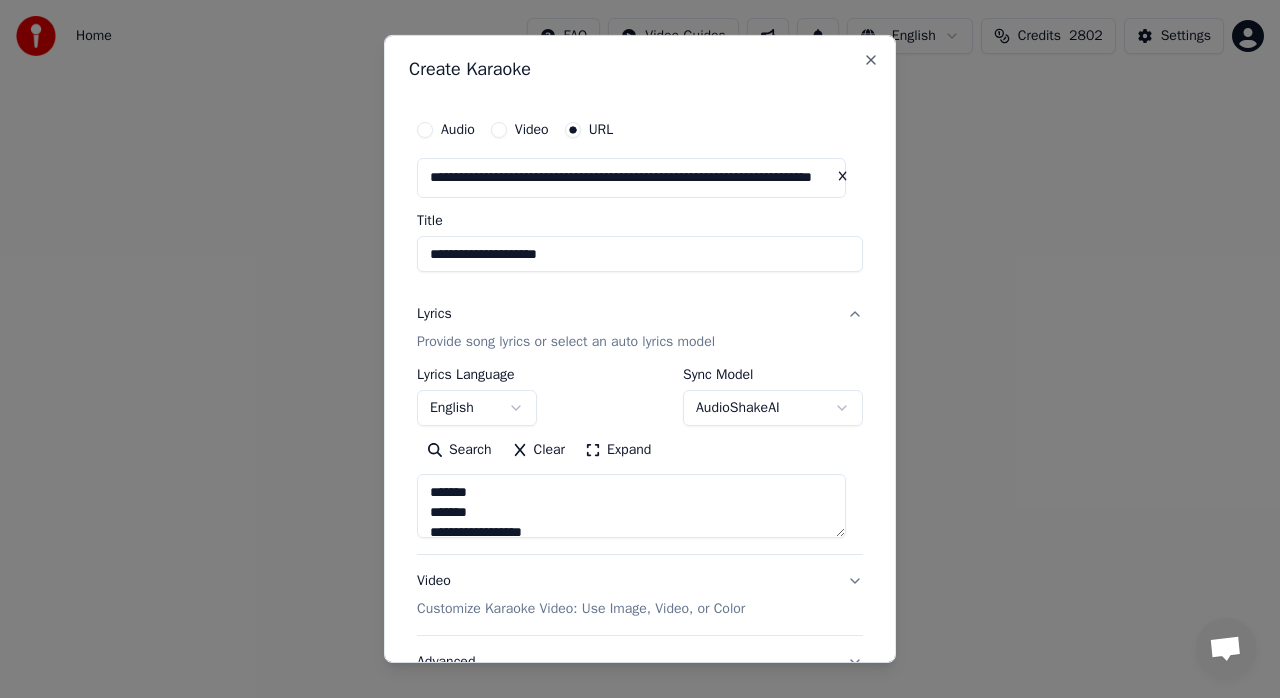 click on "**********" at bounding box center (640, 254) 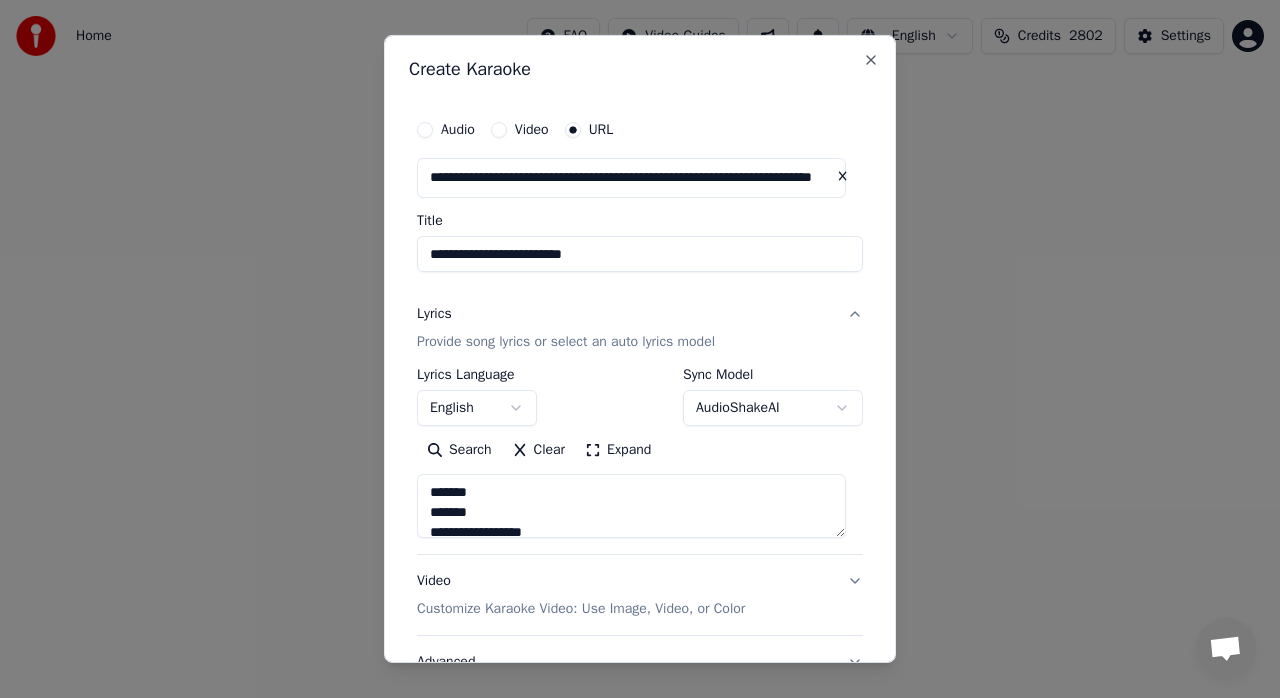 type on "**********" 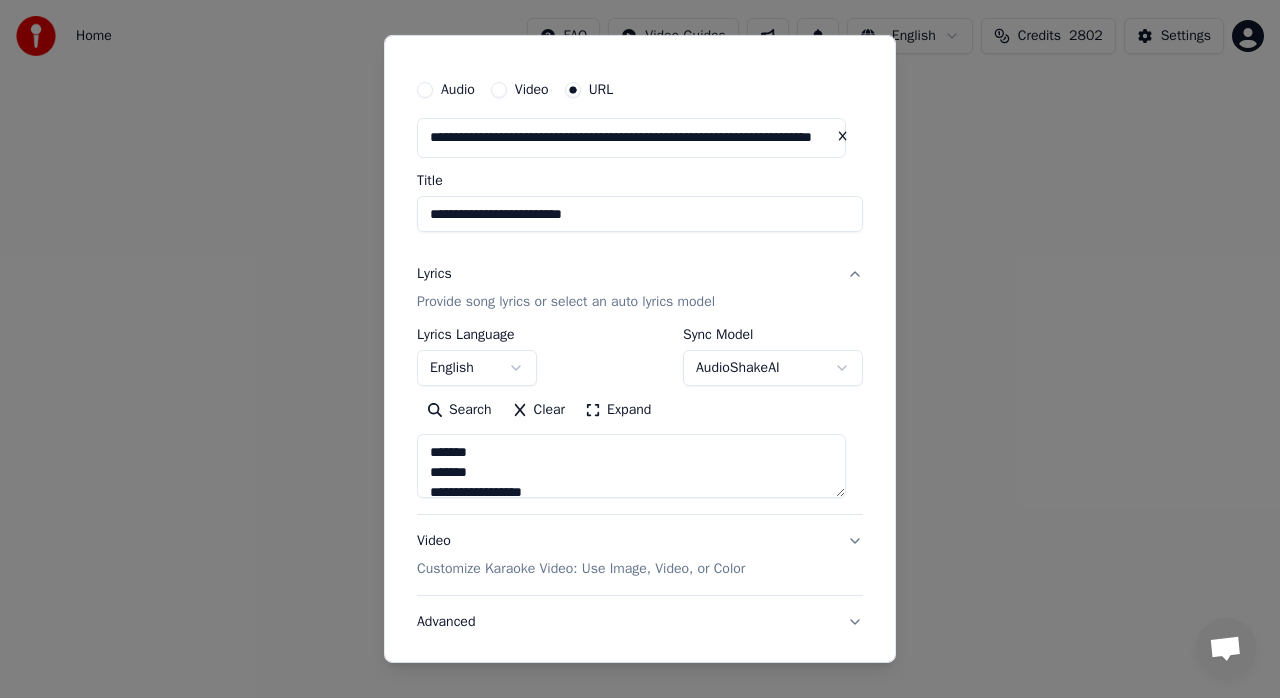 scroll, scrollTop: 166, scrollLeft: 0, axis: vertical 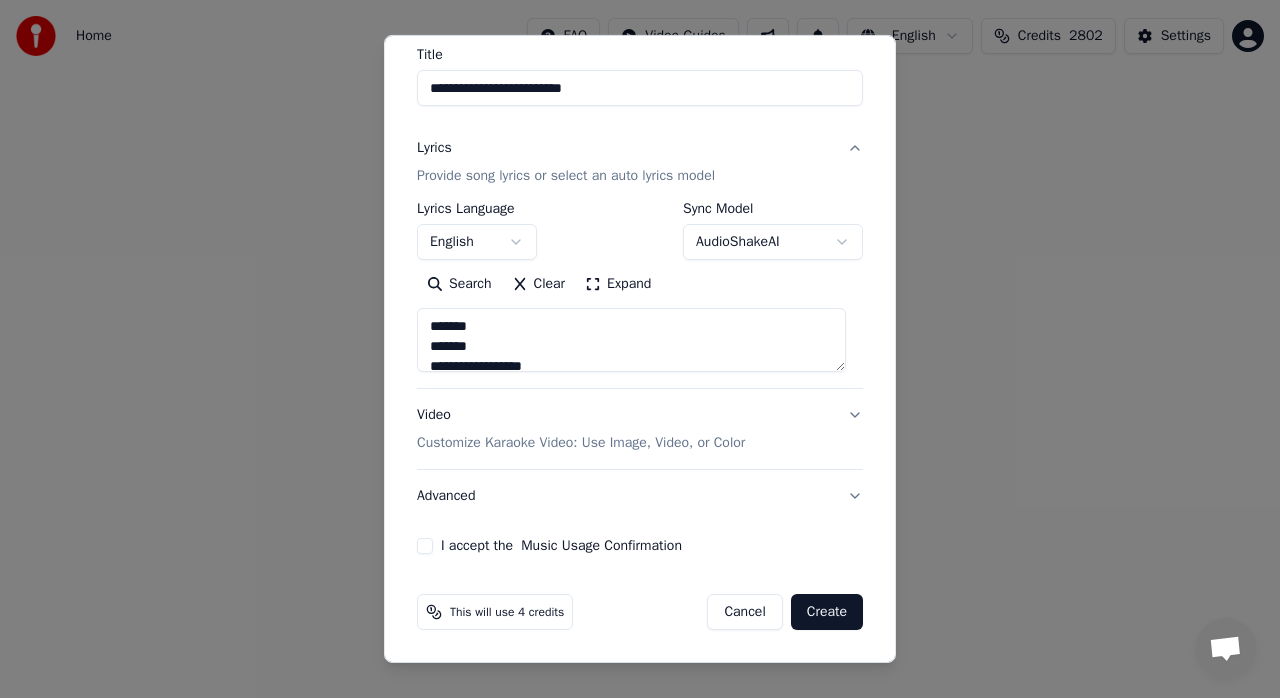 click on "I accept the   Music Usage Confirmation" at bounding box center (425, 546) 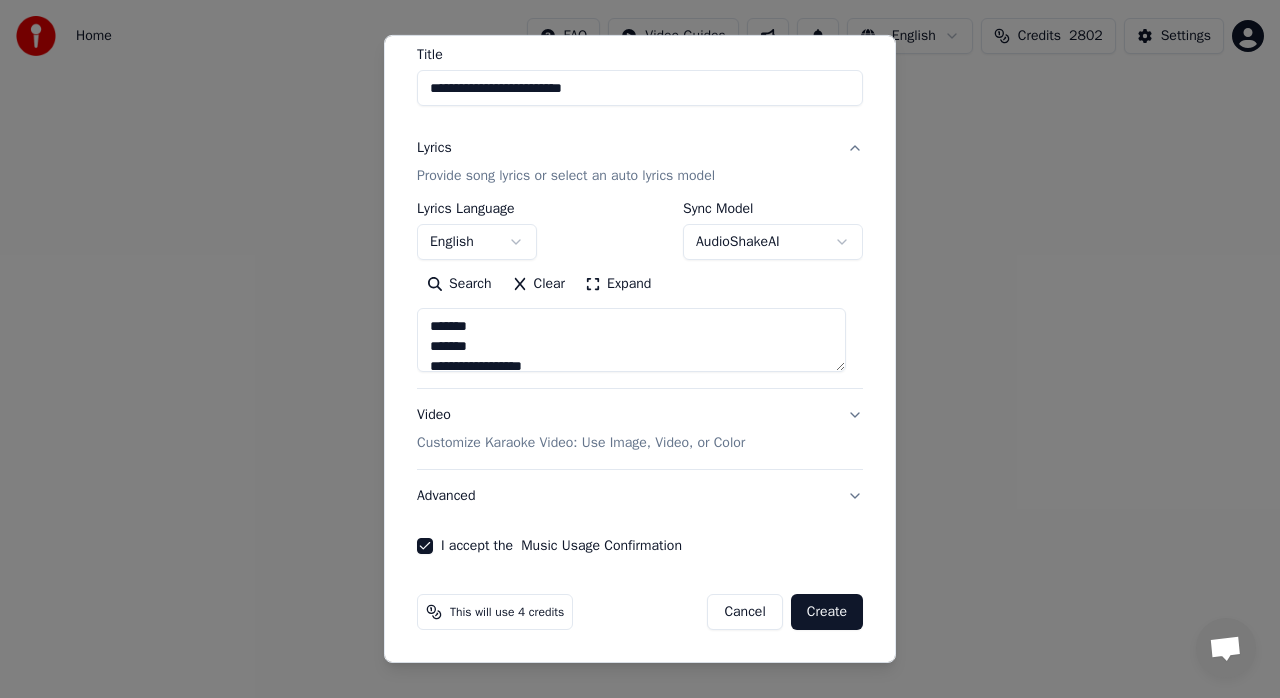 click on "Create" at bounding box center (827, 612) 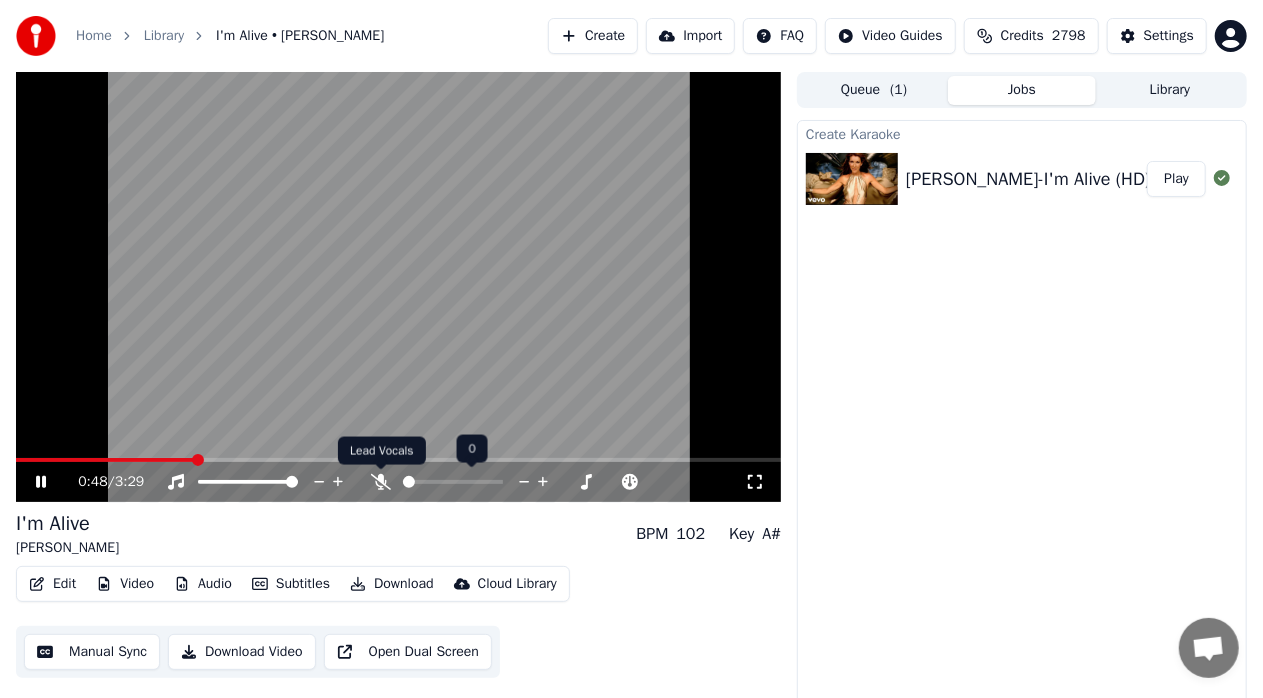 click 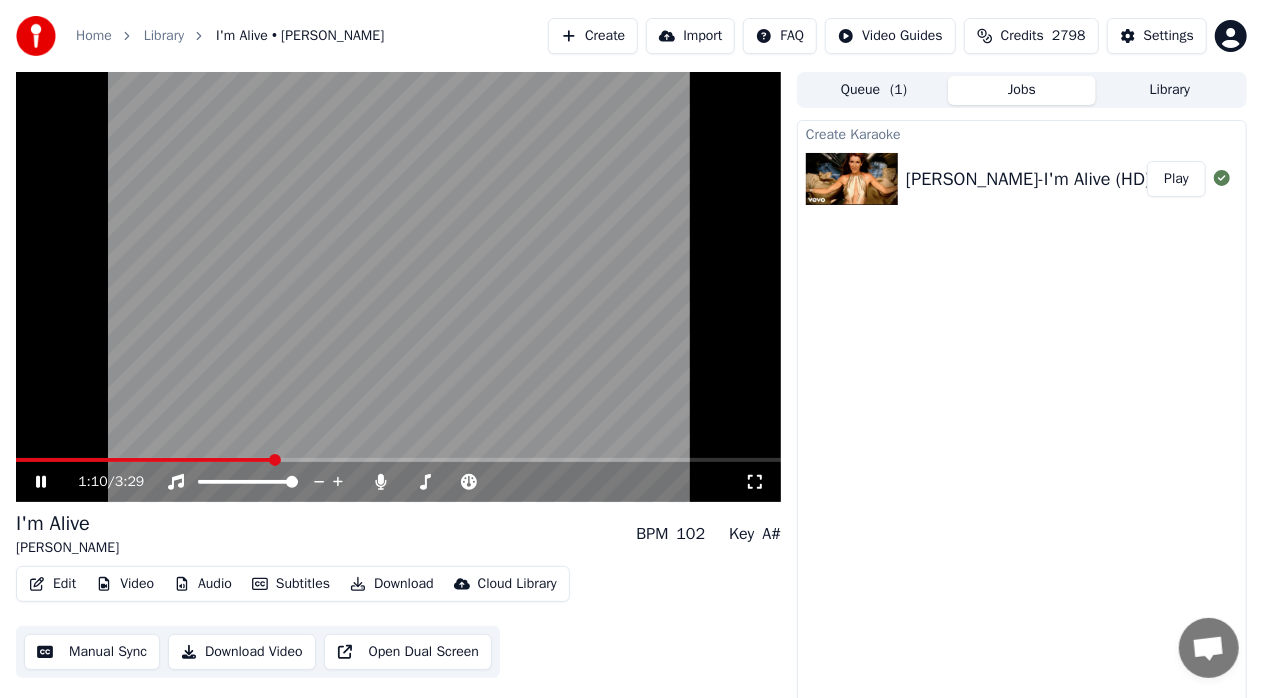 click 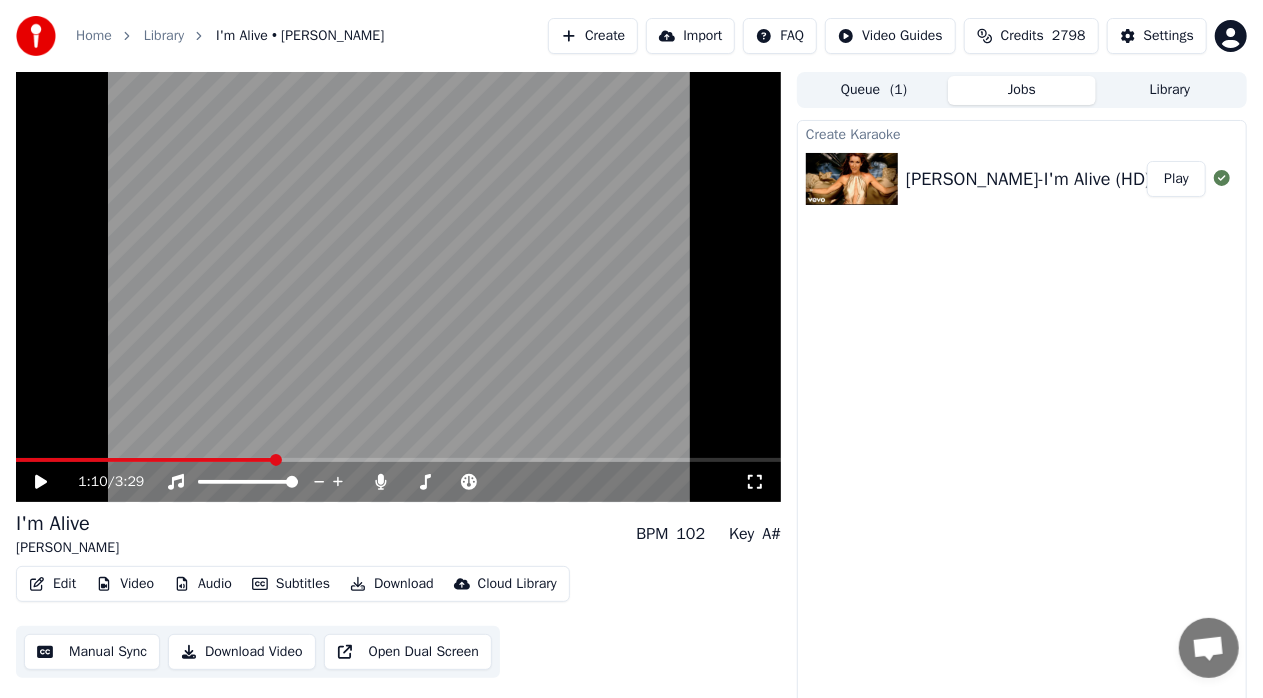 click on "I'm Alive" at bounding box center (67, 524) 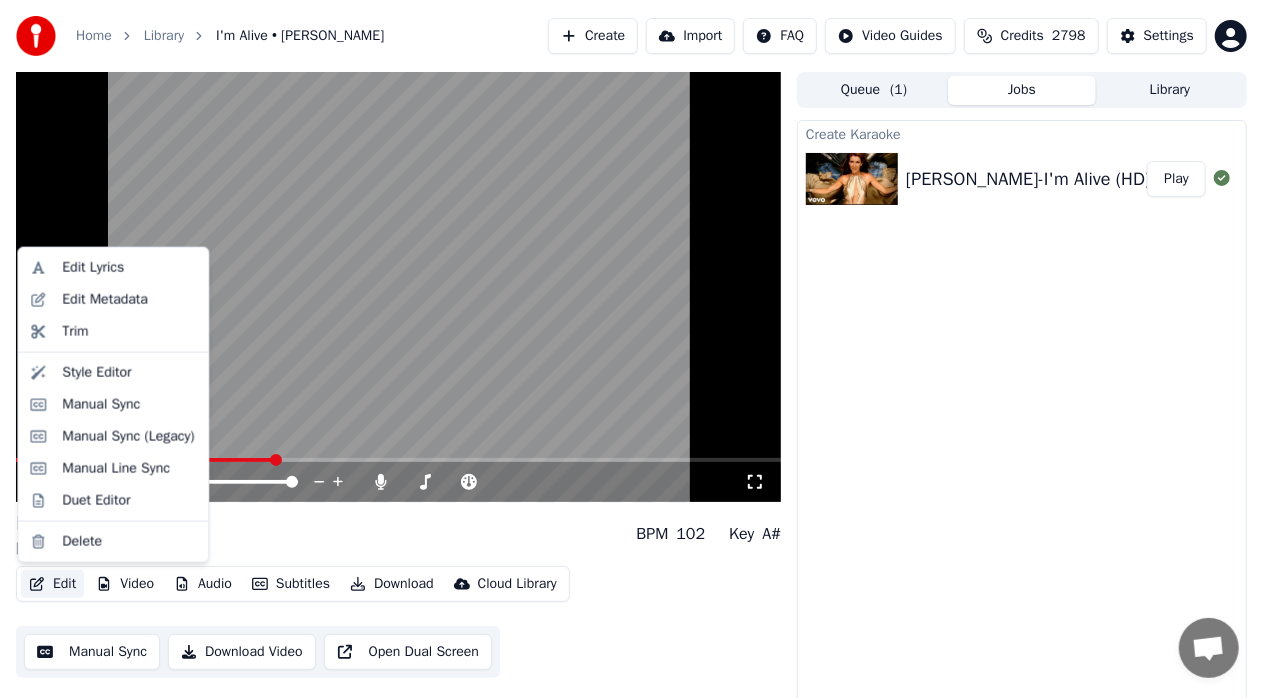 click on "Edit" at bounding box center [52, 584] 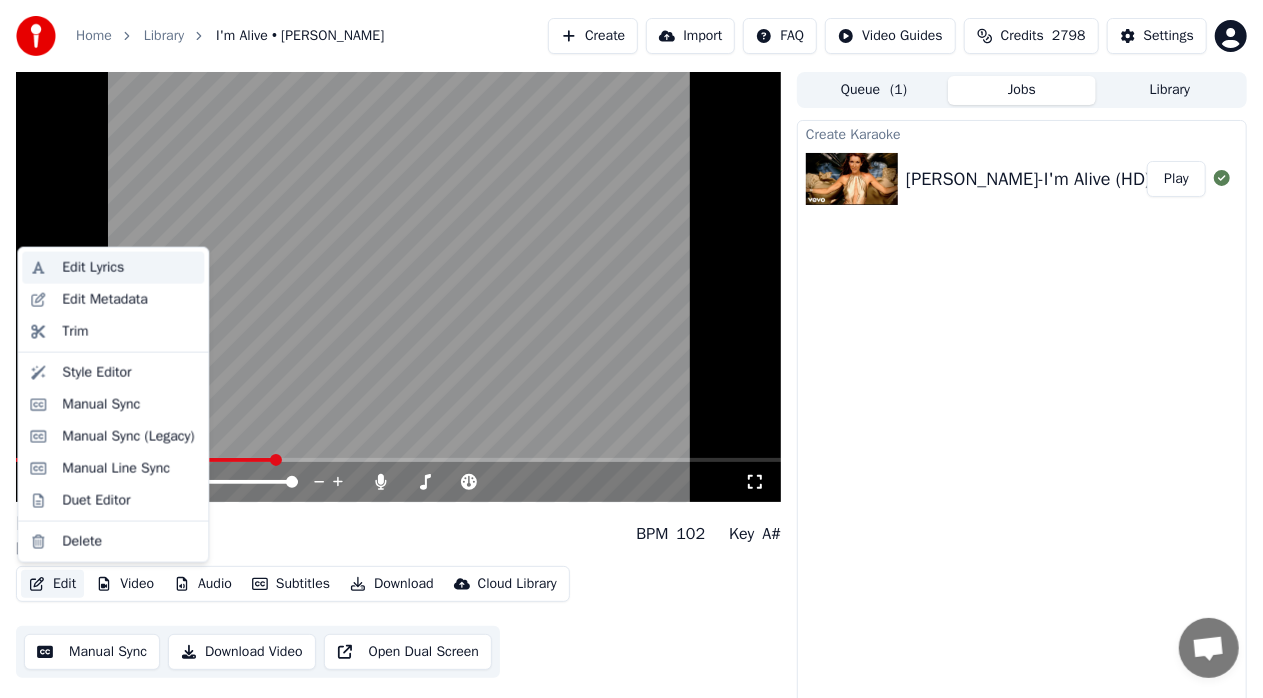 click on "Edit Lyrics" at bounding box center [93, 268] 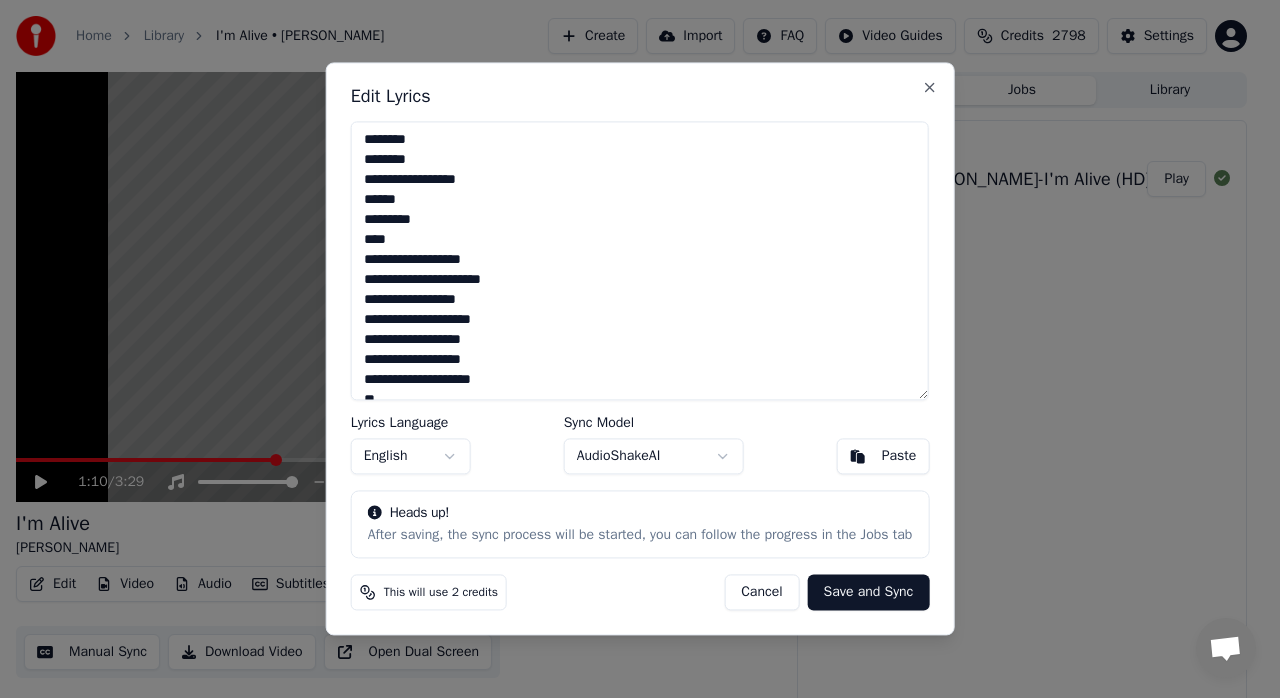 click on "Cancel" at bounding box center [761, 593] 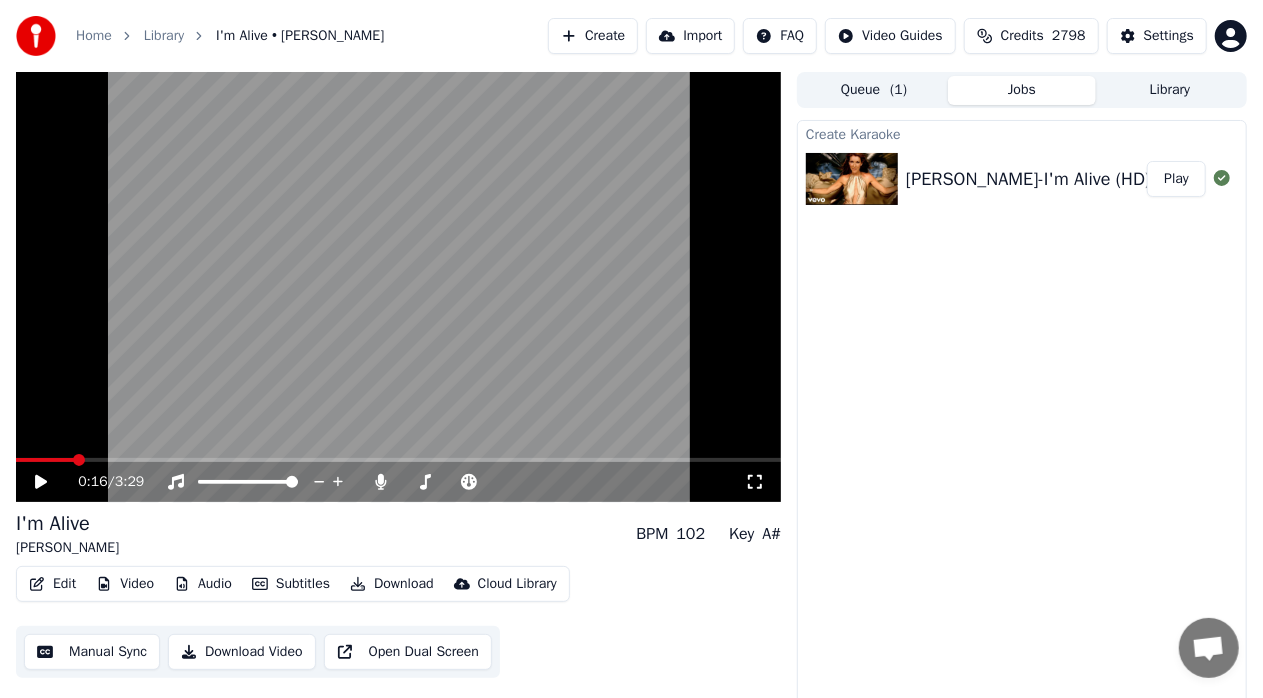 click at bounding box center [45, 460] 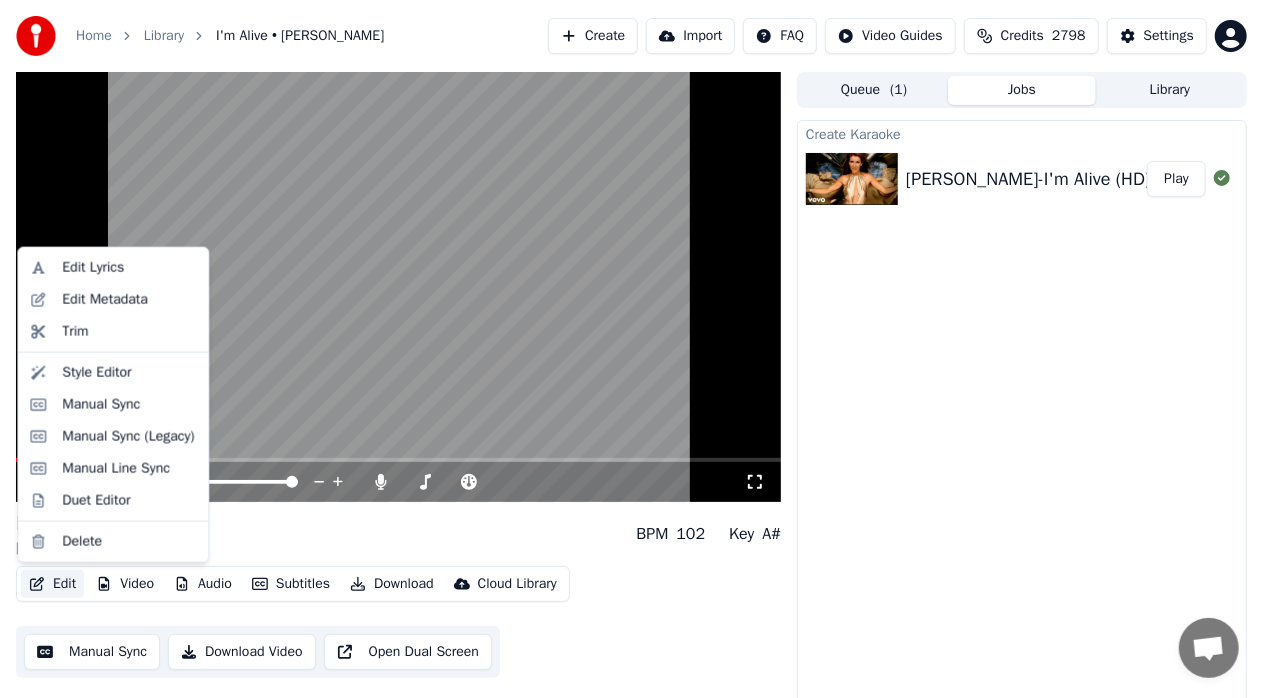 click on "Edit" at bounding box center (52, 584) 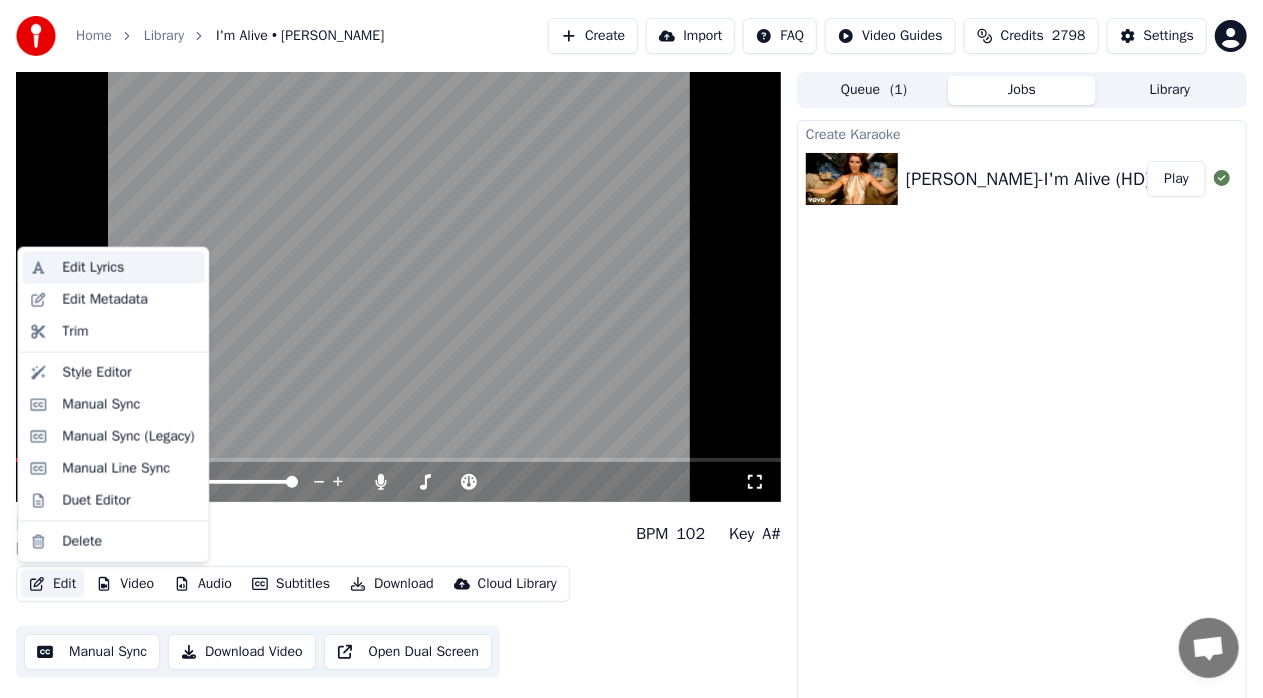 click on "Edit Lyrics" at bounding box center (93, 268) 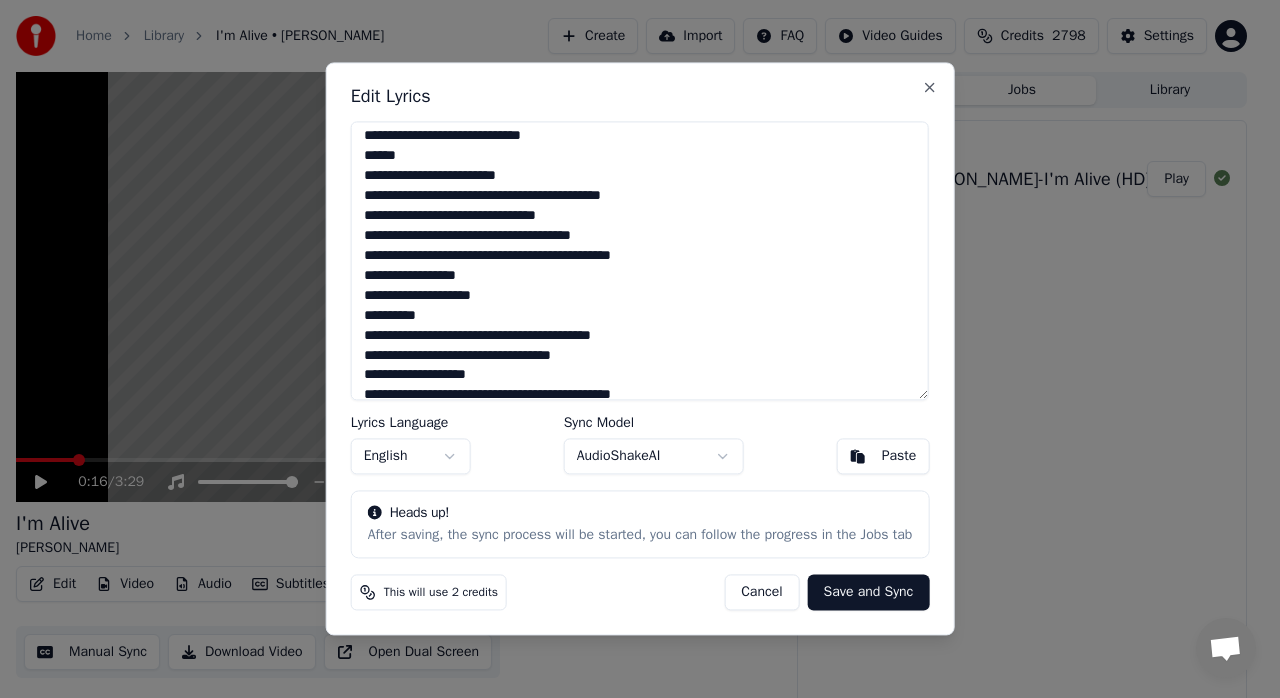 scroll, scrollTop: 678, scrollLeft: 0, axis: vertical 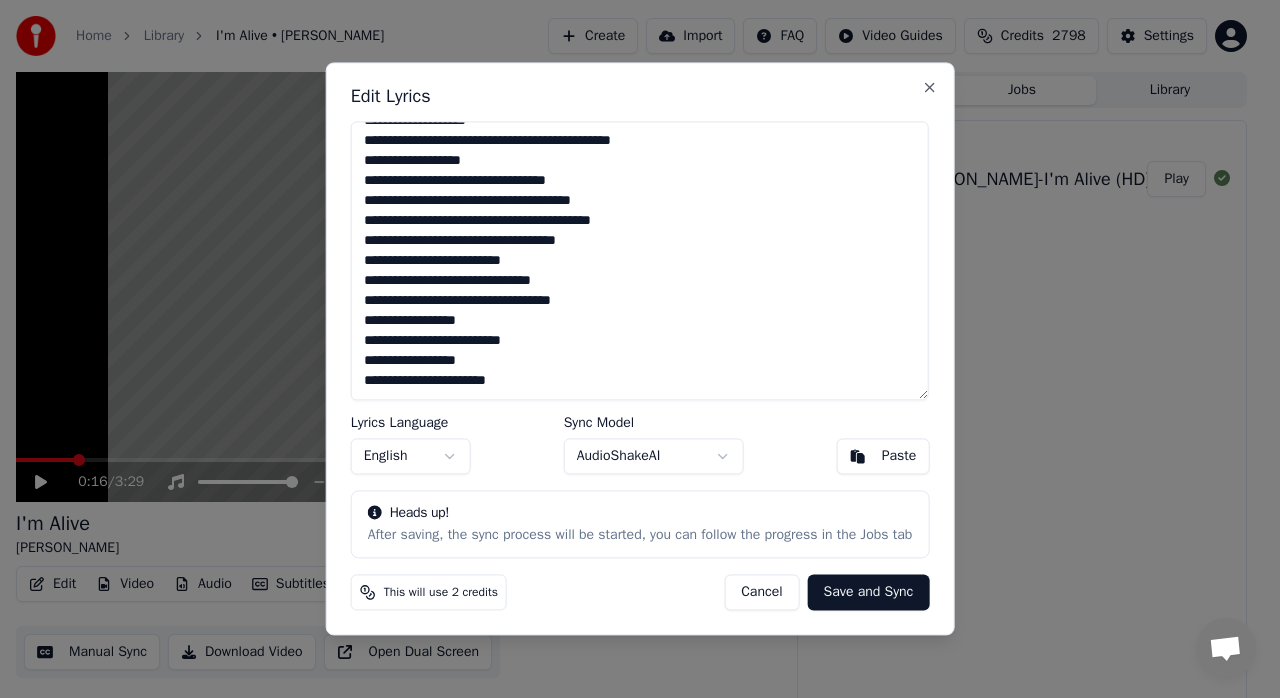 drag, startPoint x: 362, startPoint y: 134, endPoint x: 550, endPoint y: 392, distance: 319.23032 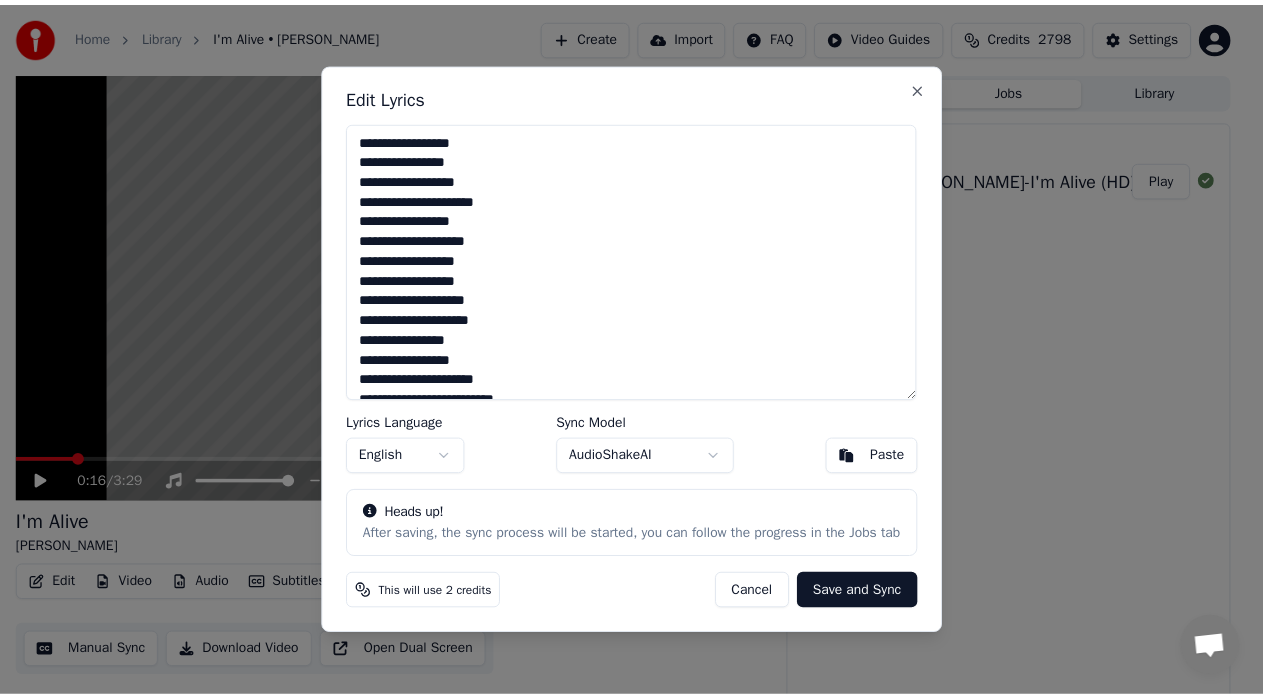 scroll, scrollTop: 689, scrollLeft: 0, axis: vertical 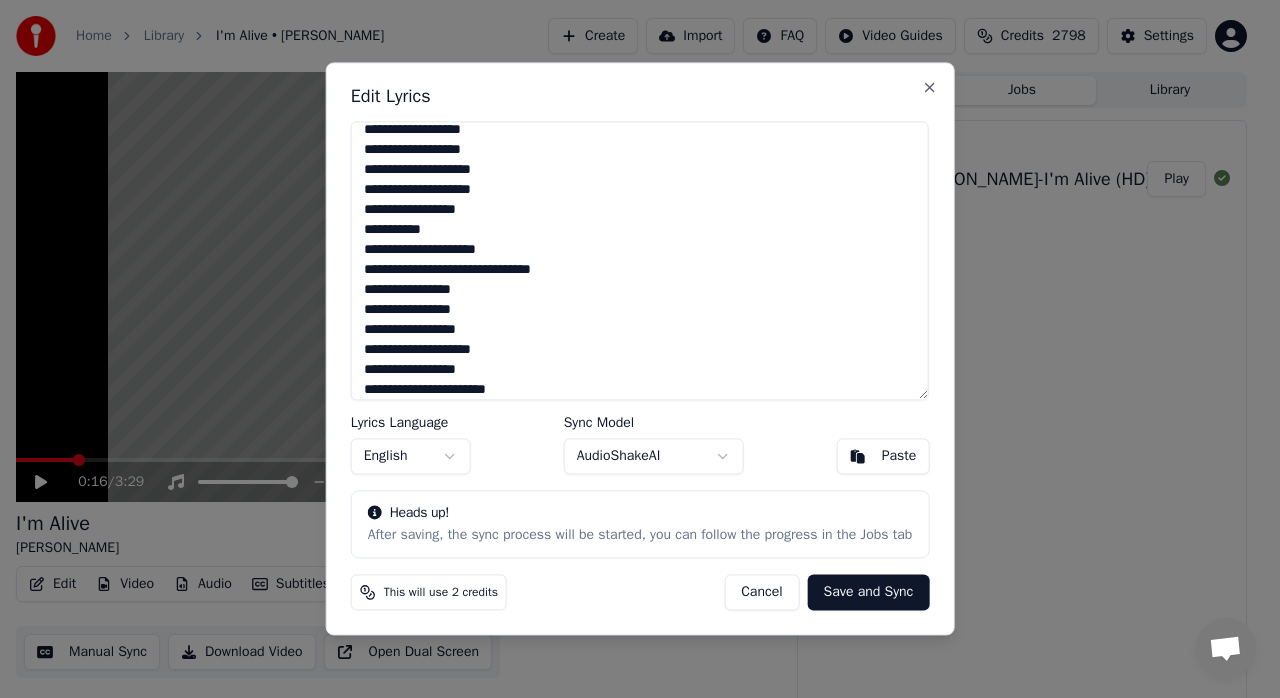 click on "Paste" at bounding box center (899, 457) 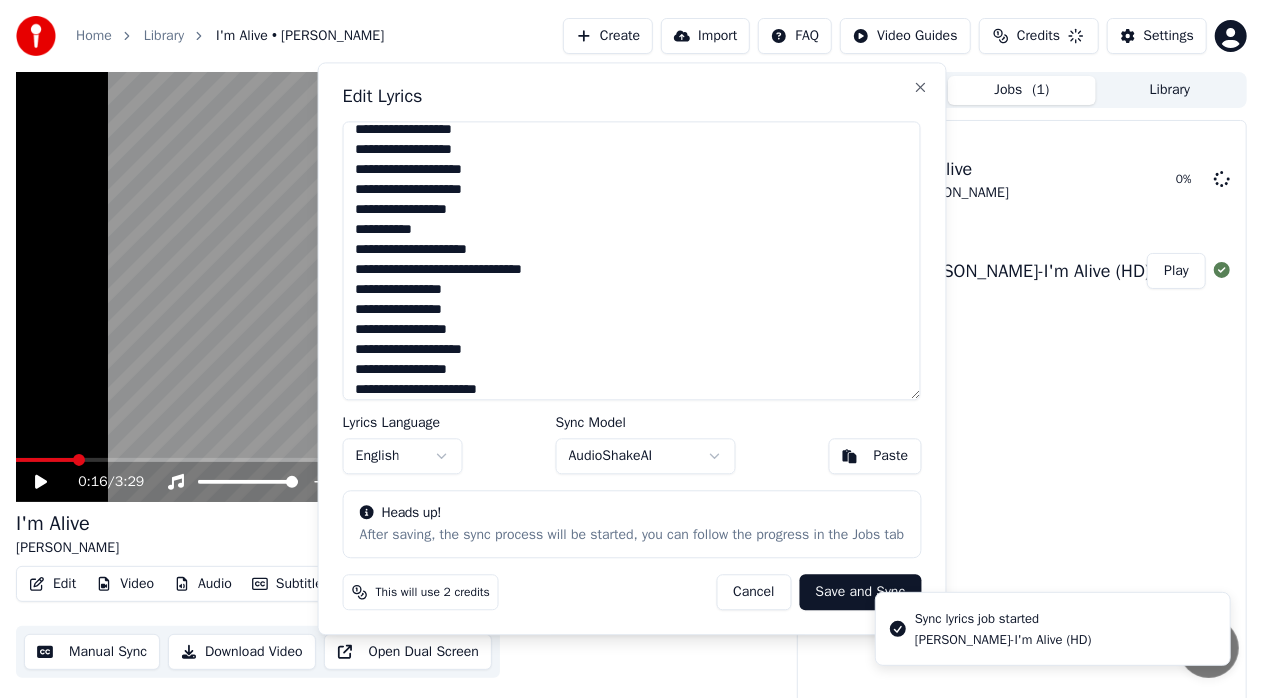 type on "**********" 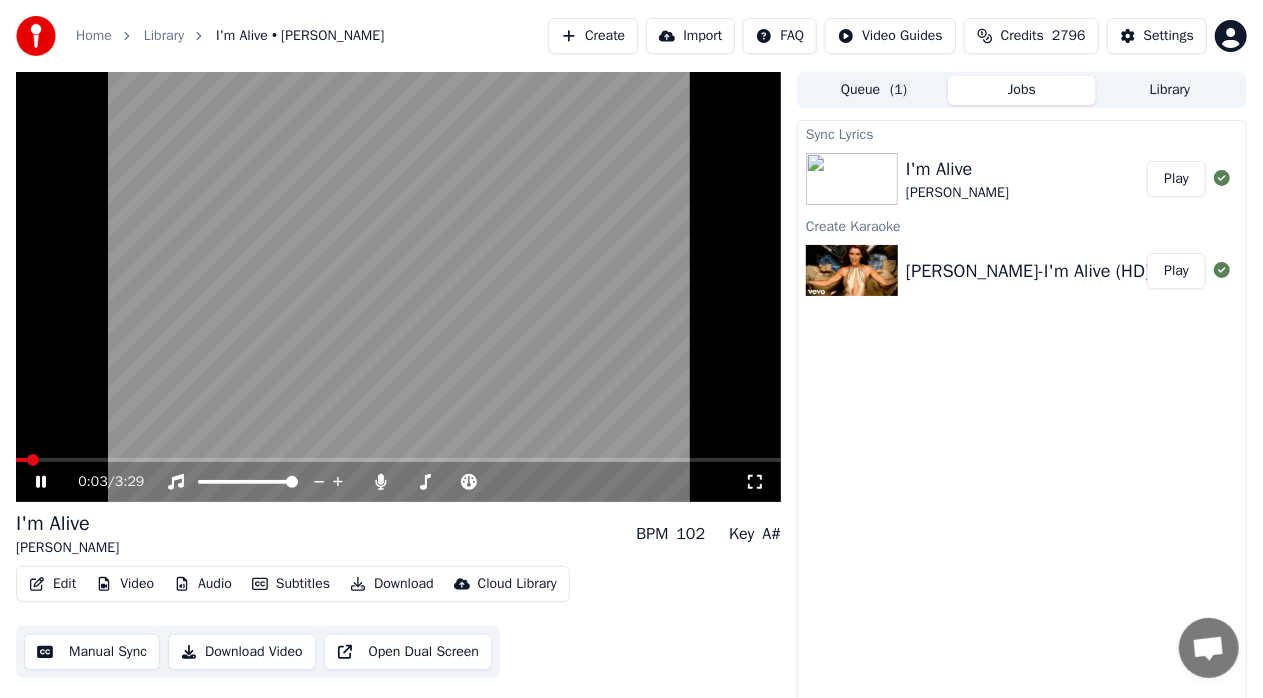 click at bounding box center [21, 460] 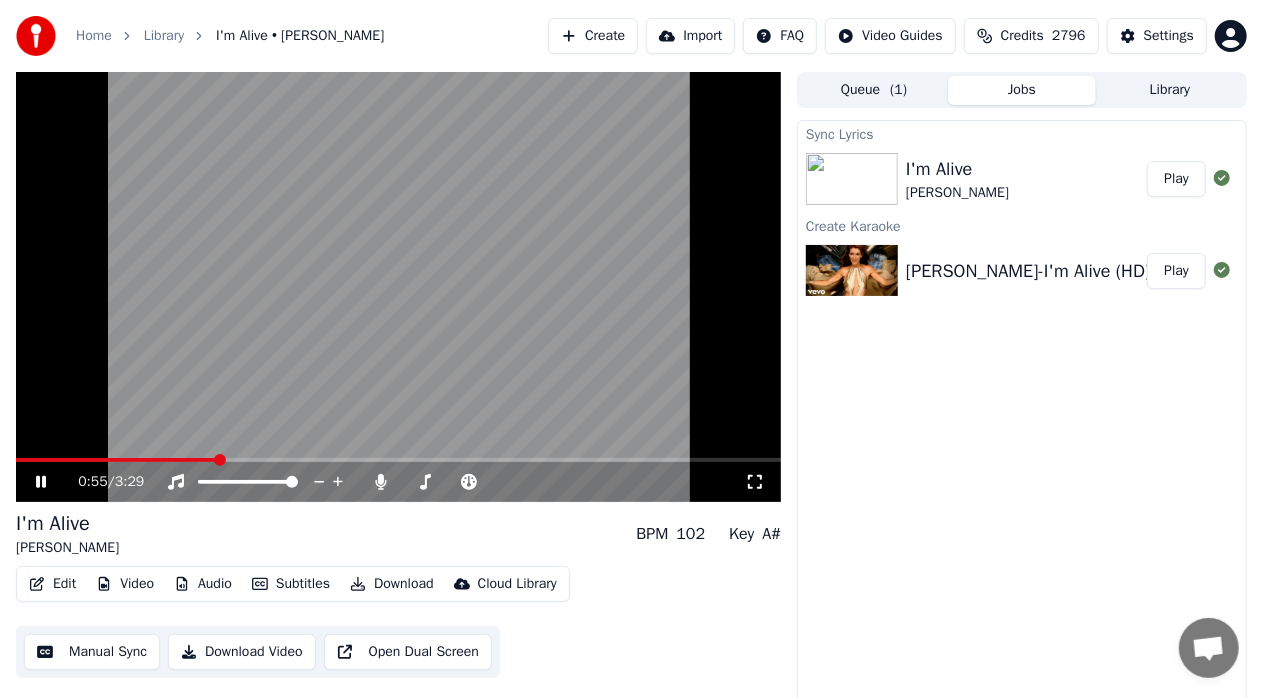 click at bounding box center (398, 287) 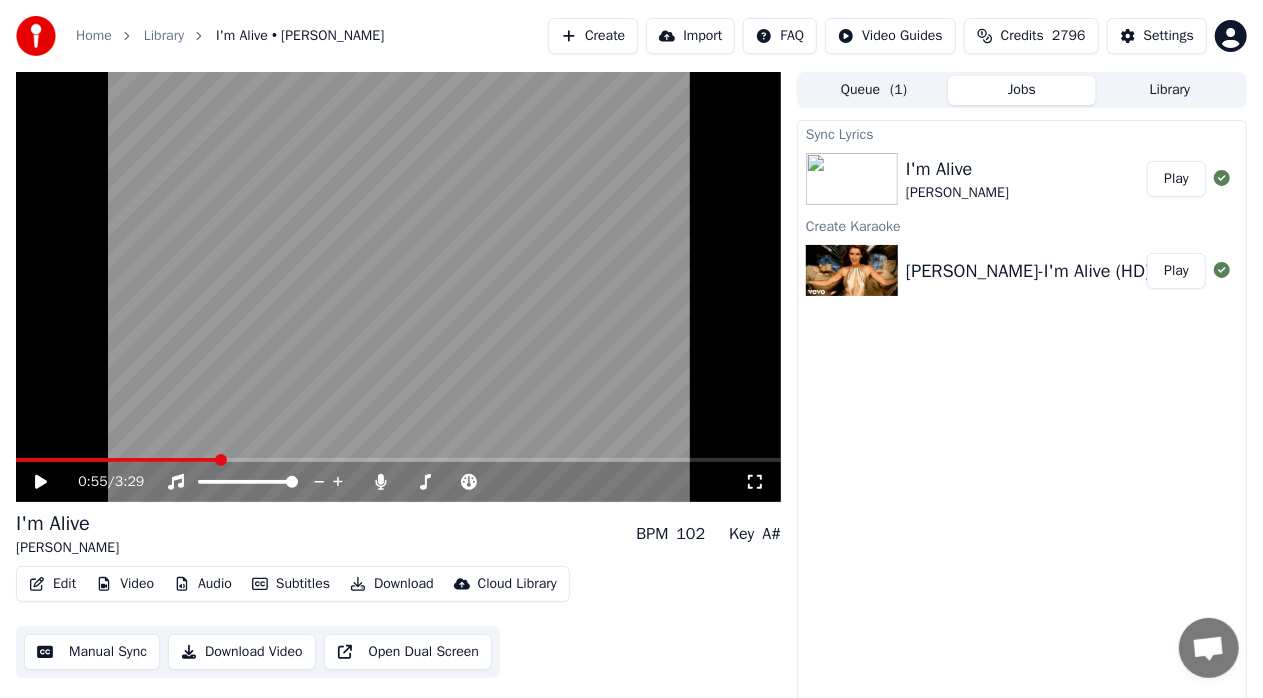 click at bounding box center [398, 287] 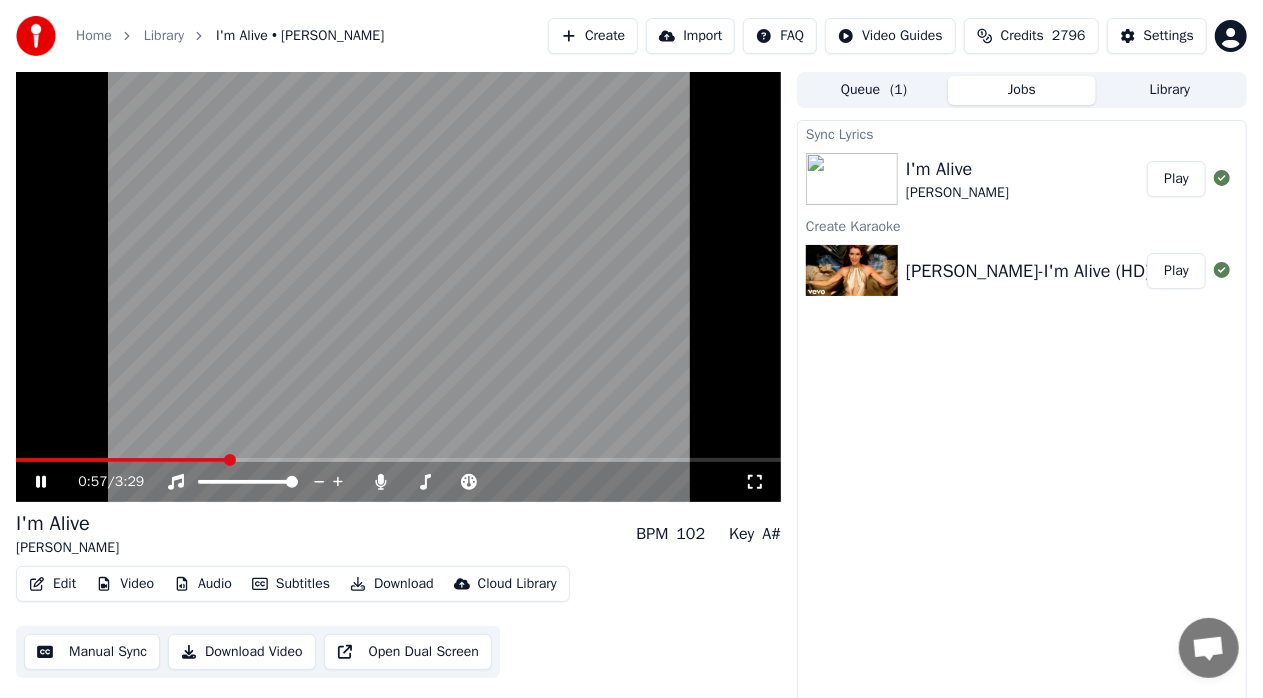 click 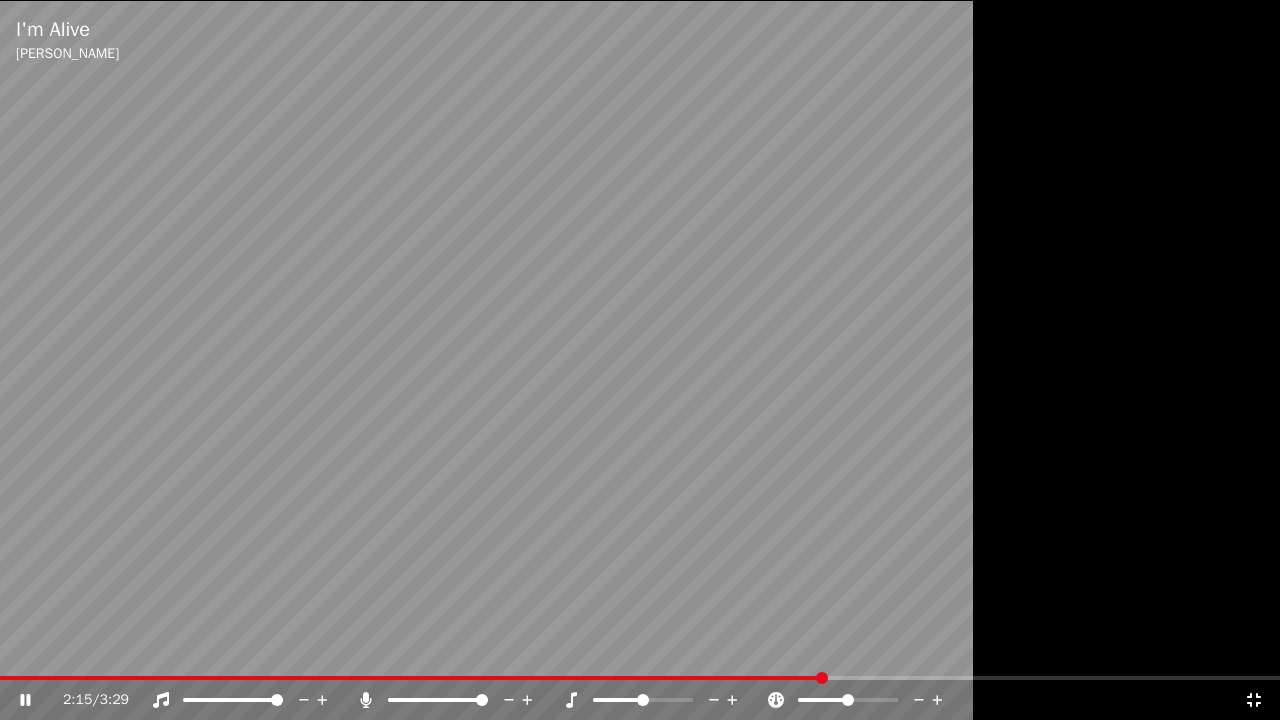 click 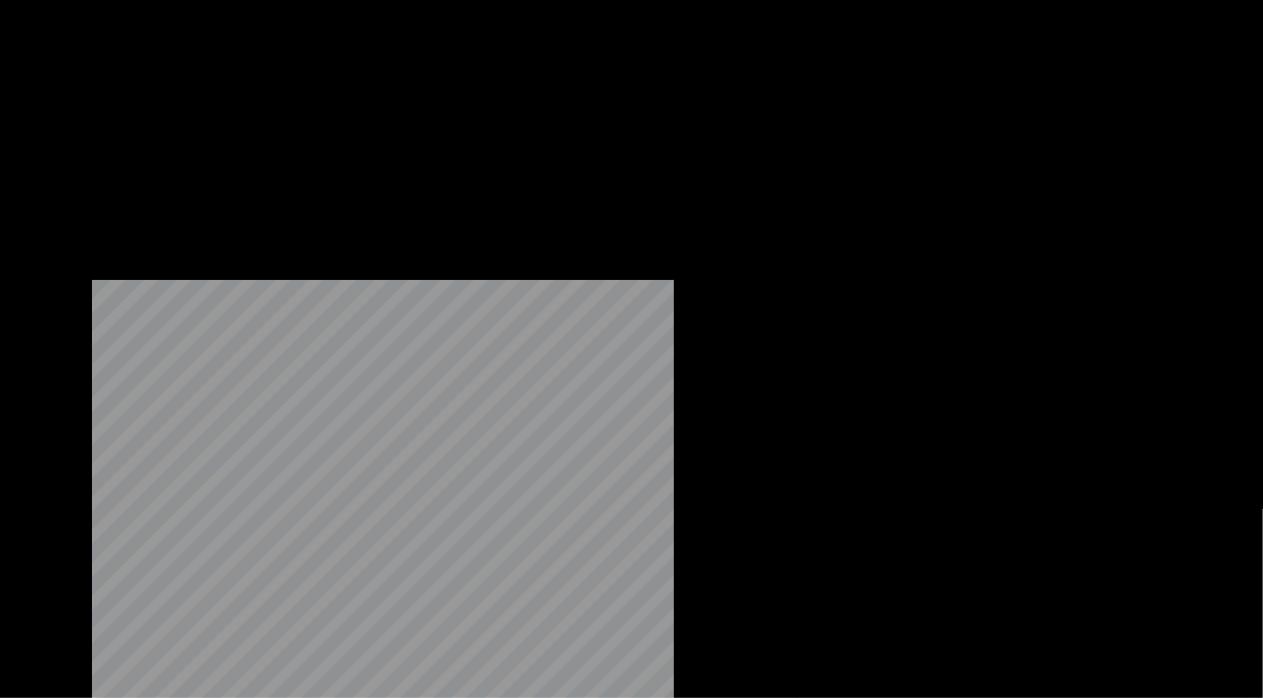 click on "Download" at bounding box center [392, 154] 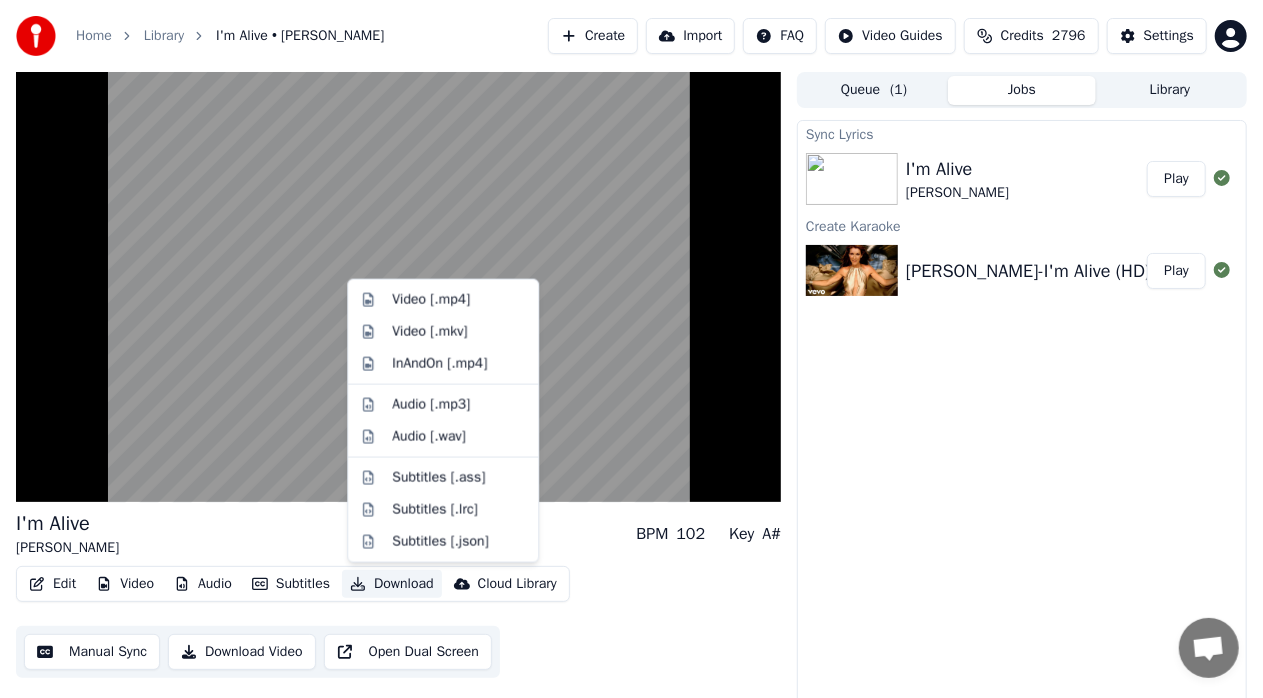 click on "Download" at bounding box center [392, 584] 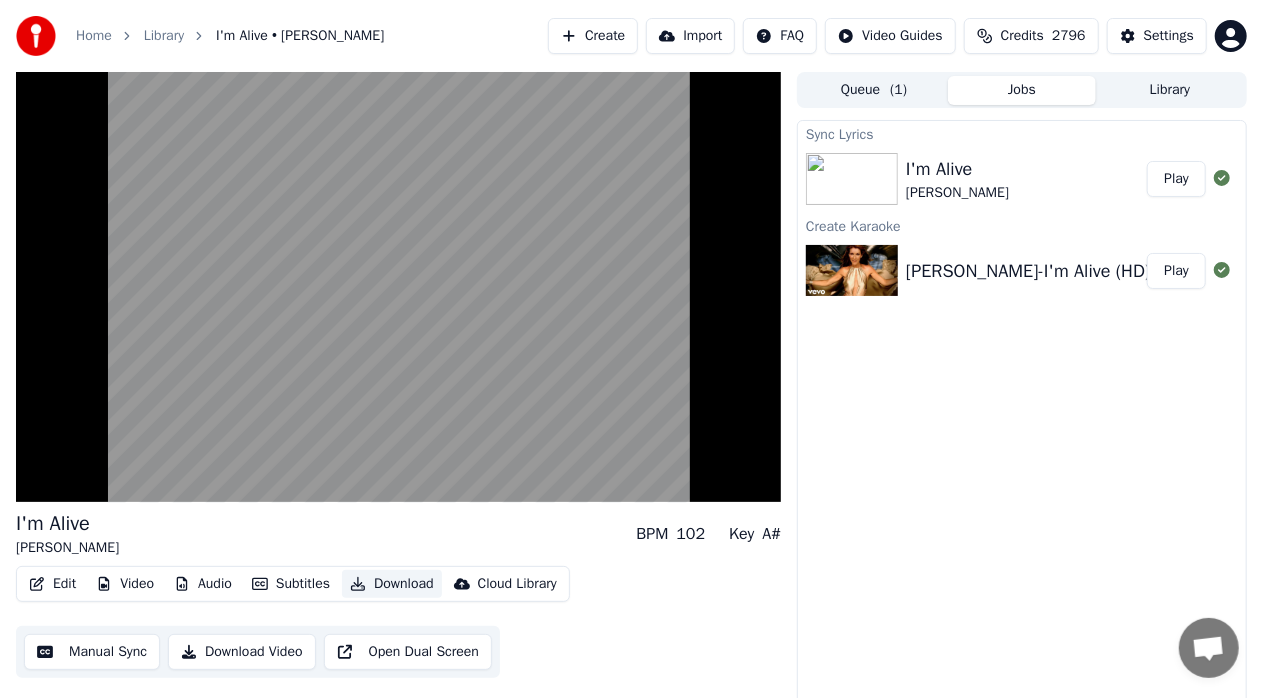 click on "Download" at bounding box center [392, 584] 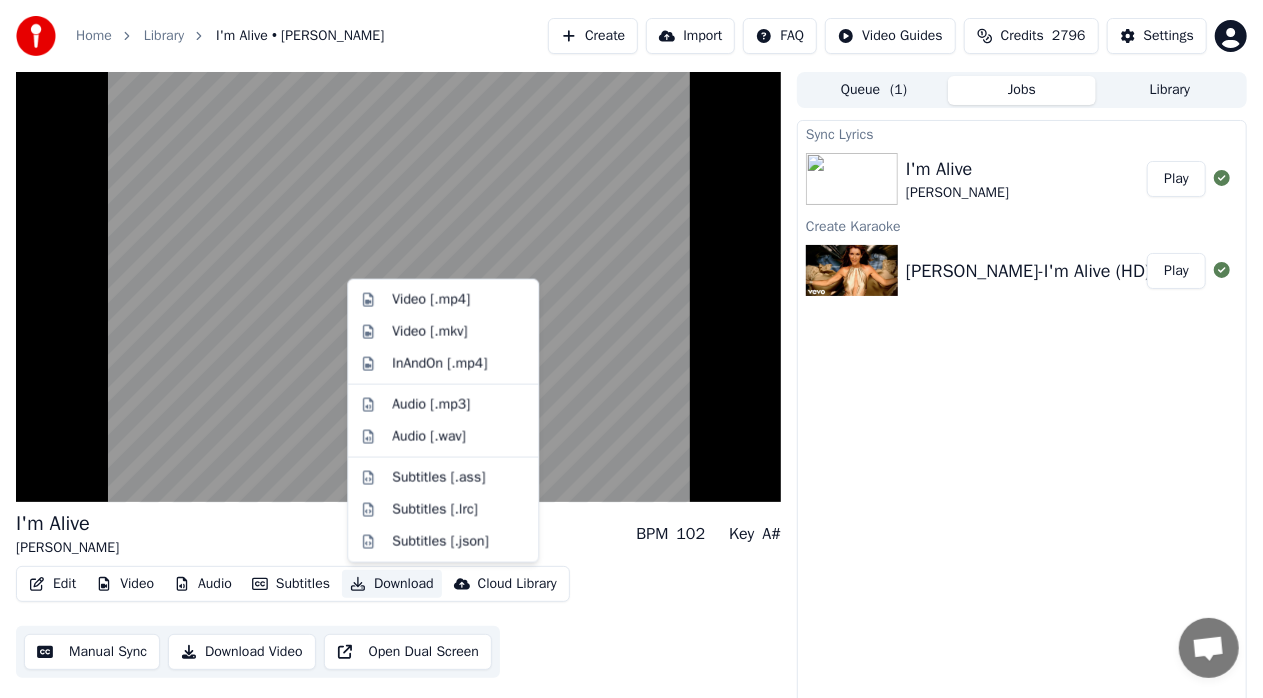 click on "Download" at bounding box center (392, 584) 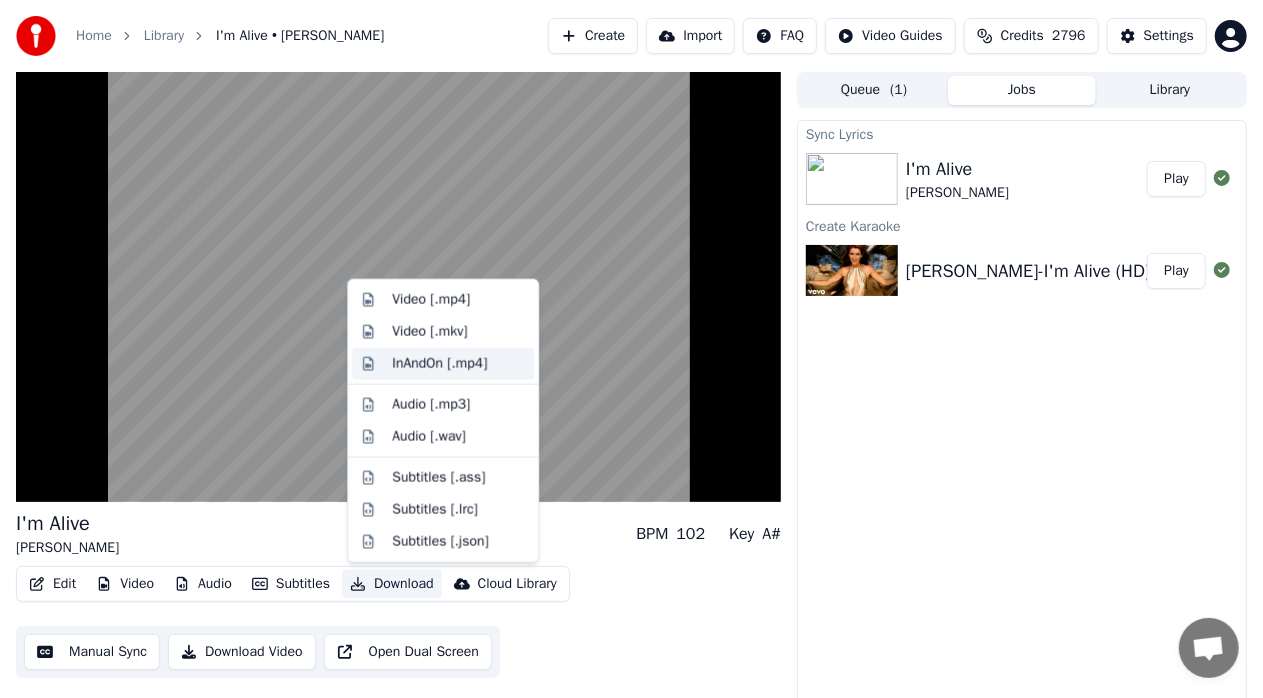 click on "InAndOn [.mp4]" at bounding box center (439, 364) 